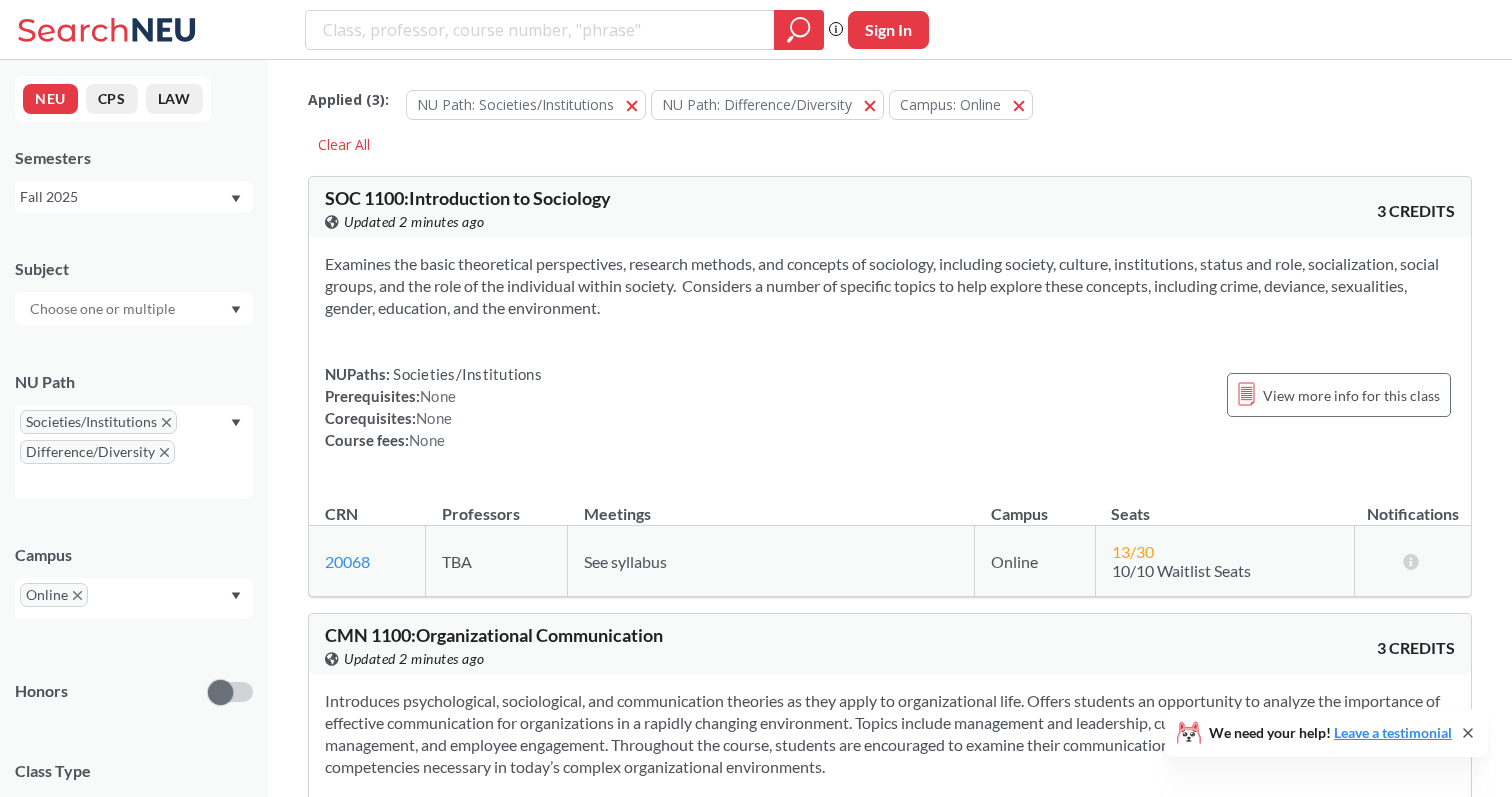 scroll, scrollTop: 5765, scrollLeft: 0, axis: vertical 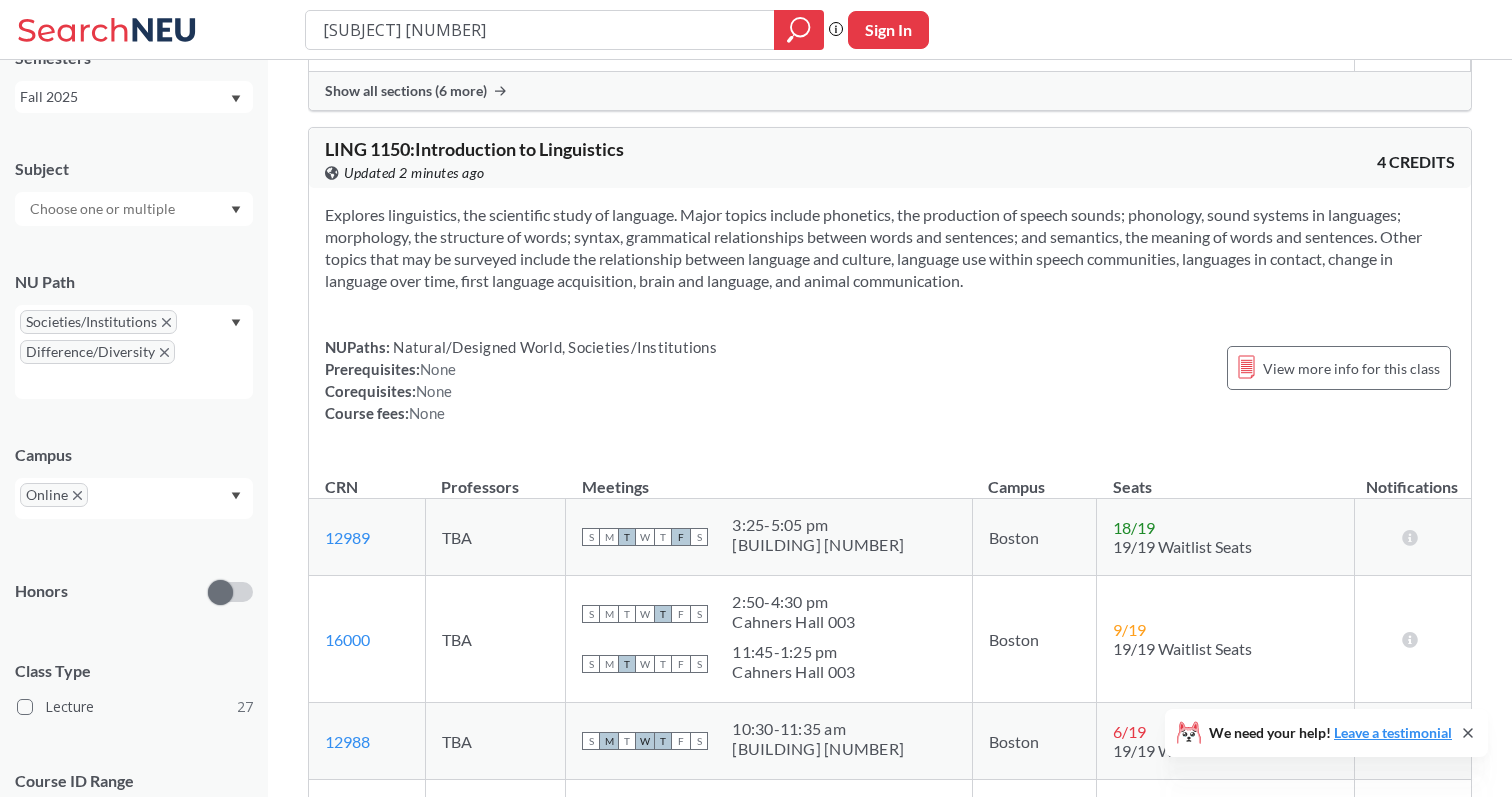 type on "[SUBJECT] [NUMBER]" 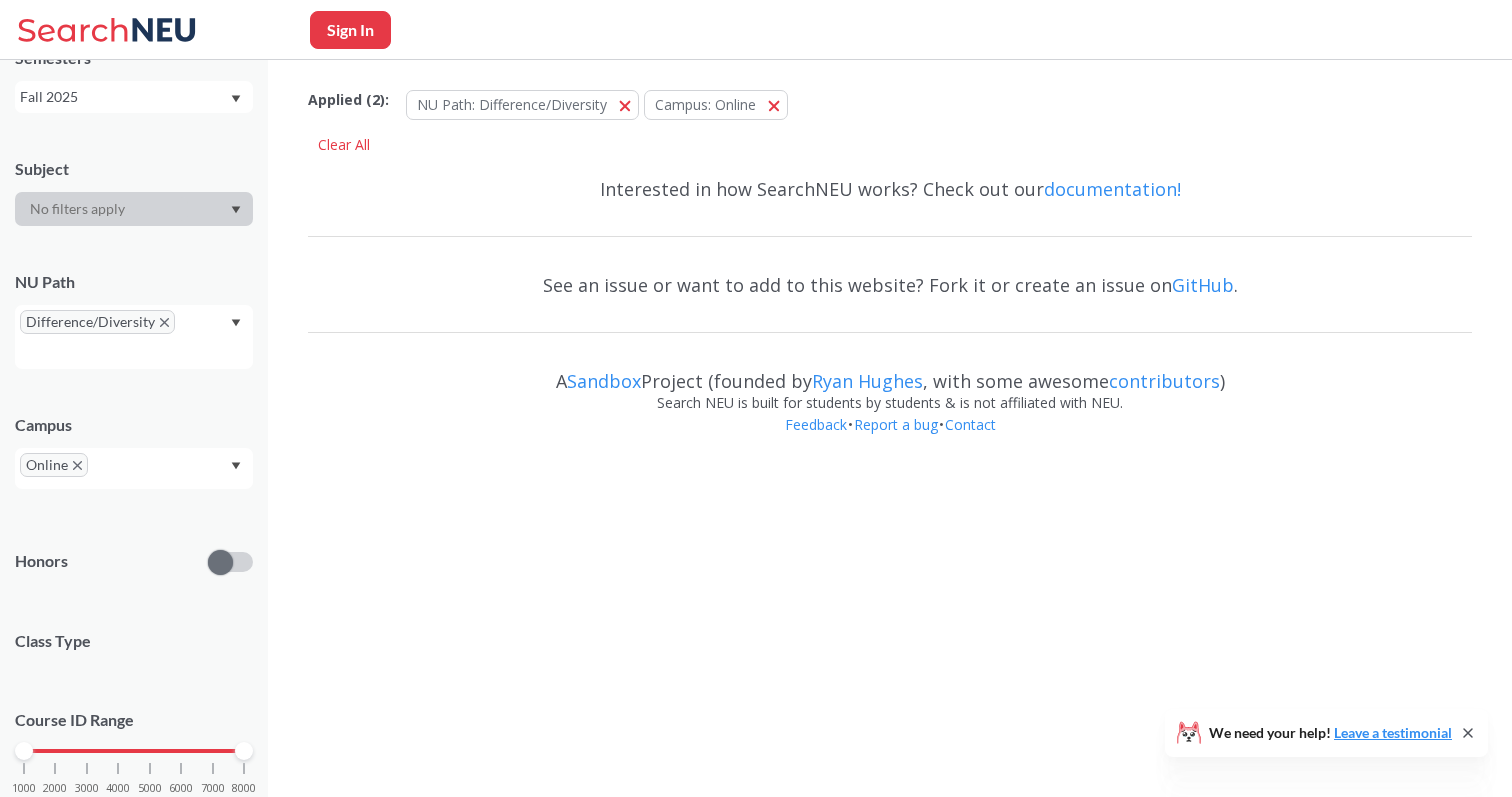 scroll, scrollTop: 0, scrollLeft: 0, axis: both 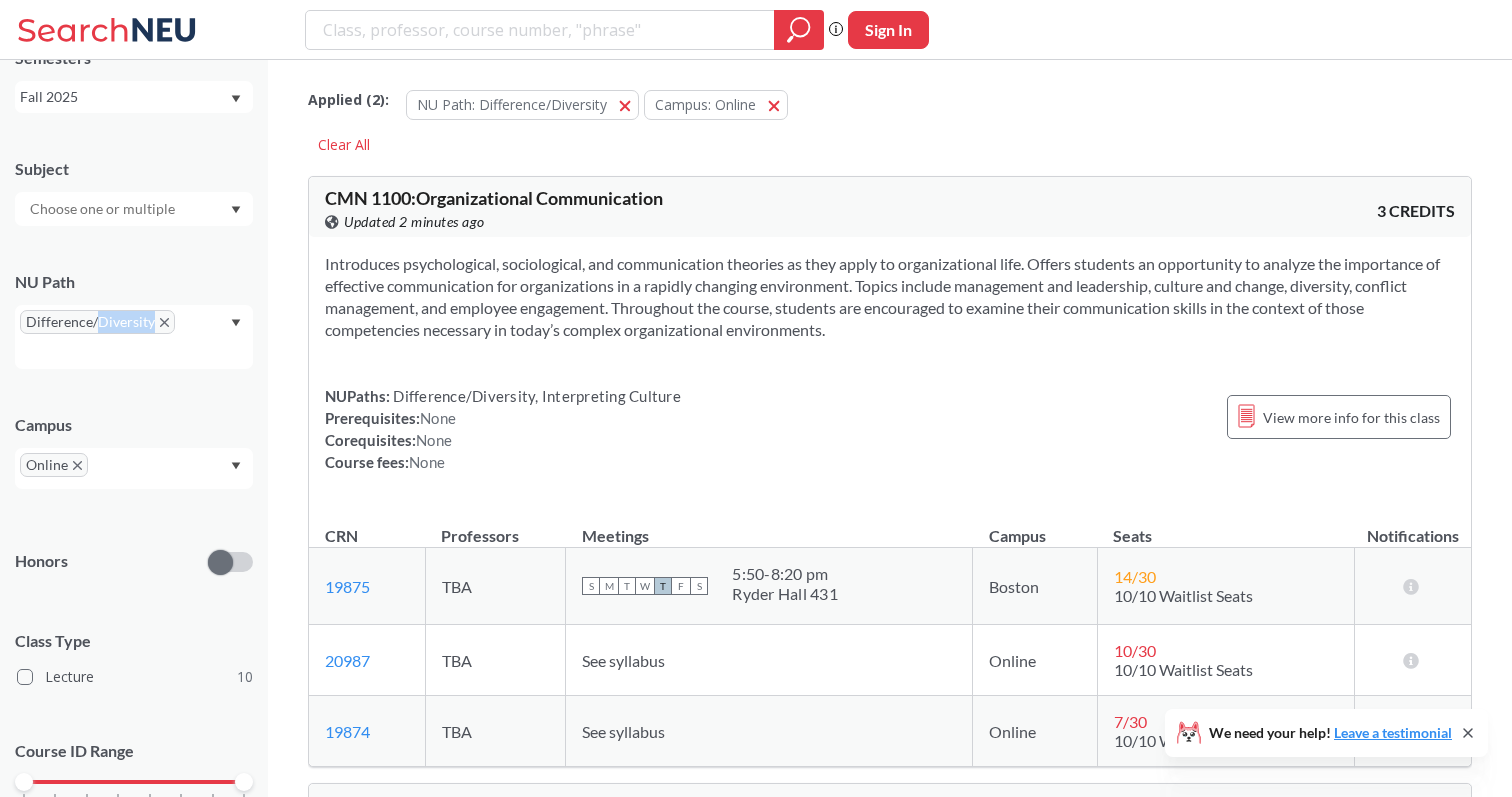 click 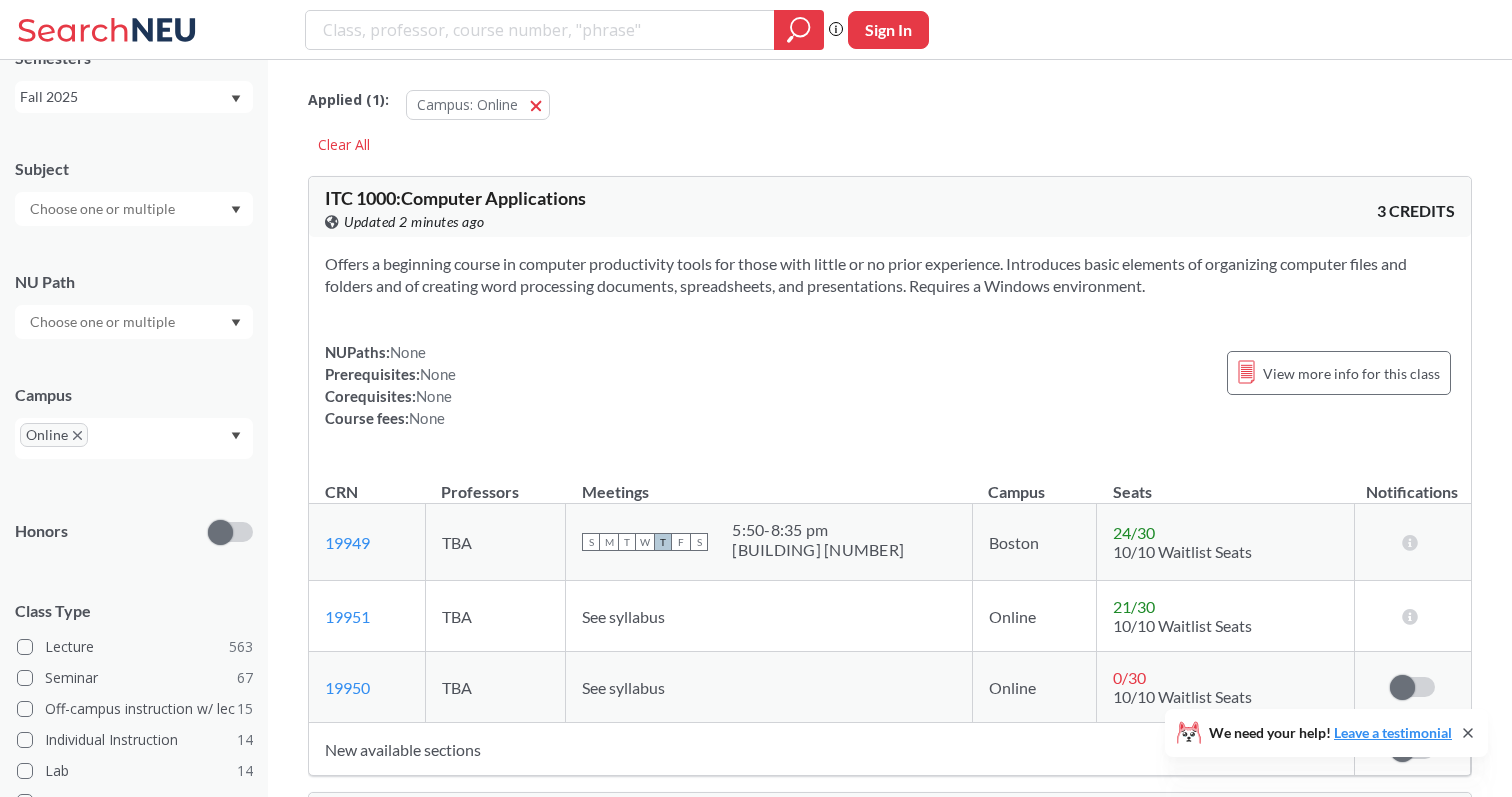 scroll, scrollTop: 0, scrollLeft: 0, axis: both 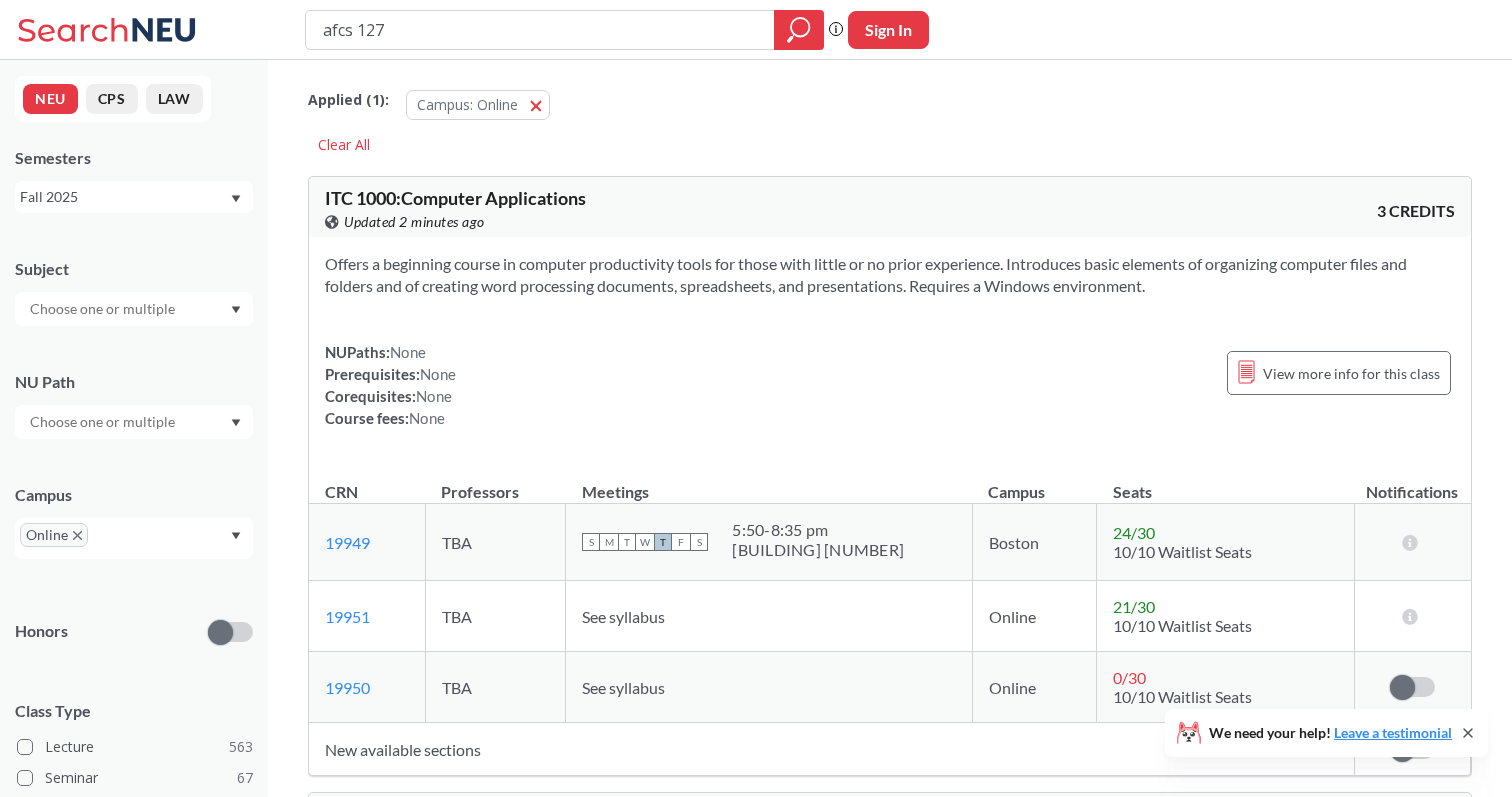 type on "[SUBJECT] [NUMBER]" 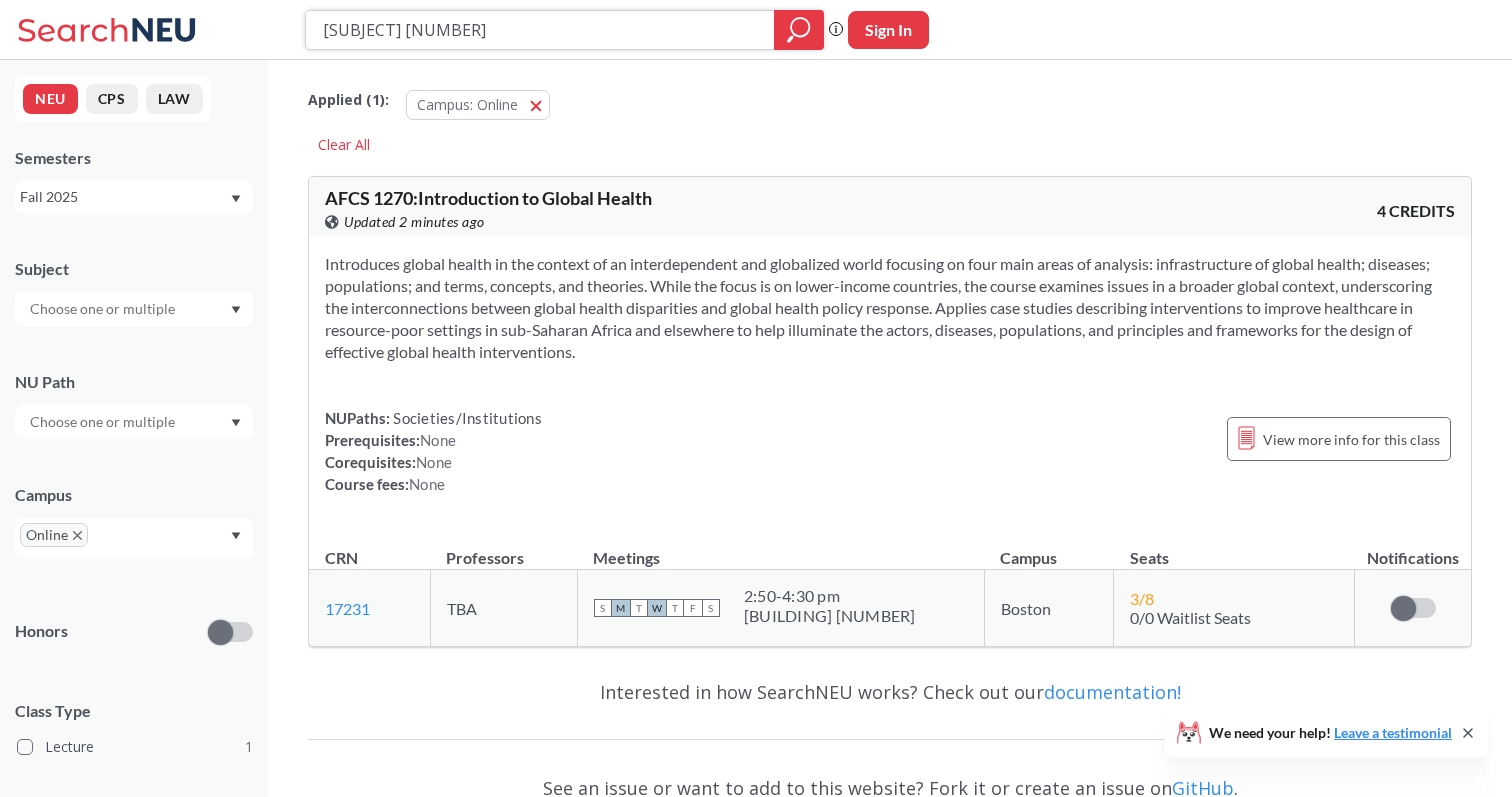 click on "[SUBJECT] [NUMBER]" at bounding box center [540, 30] 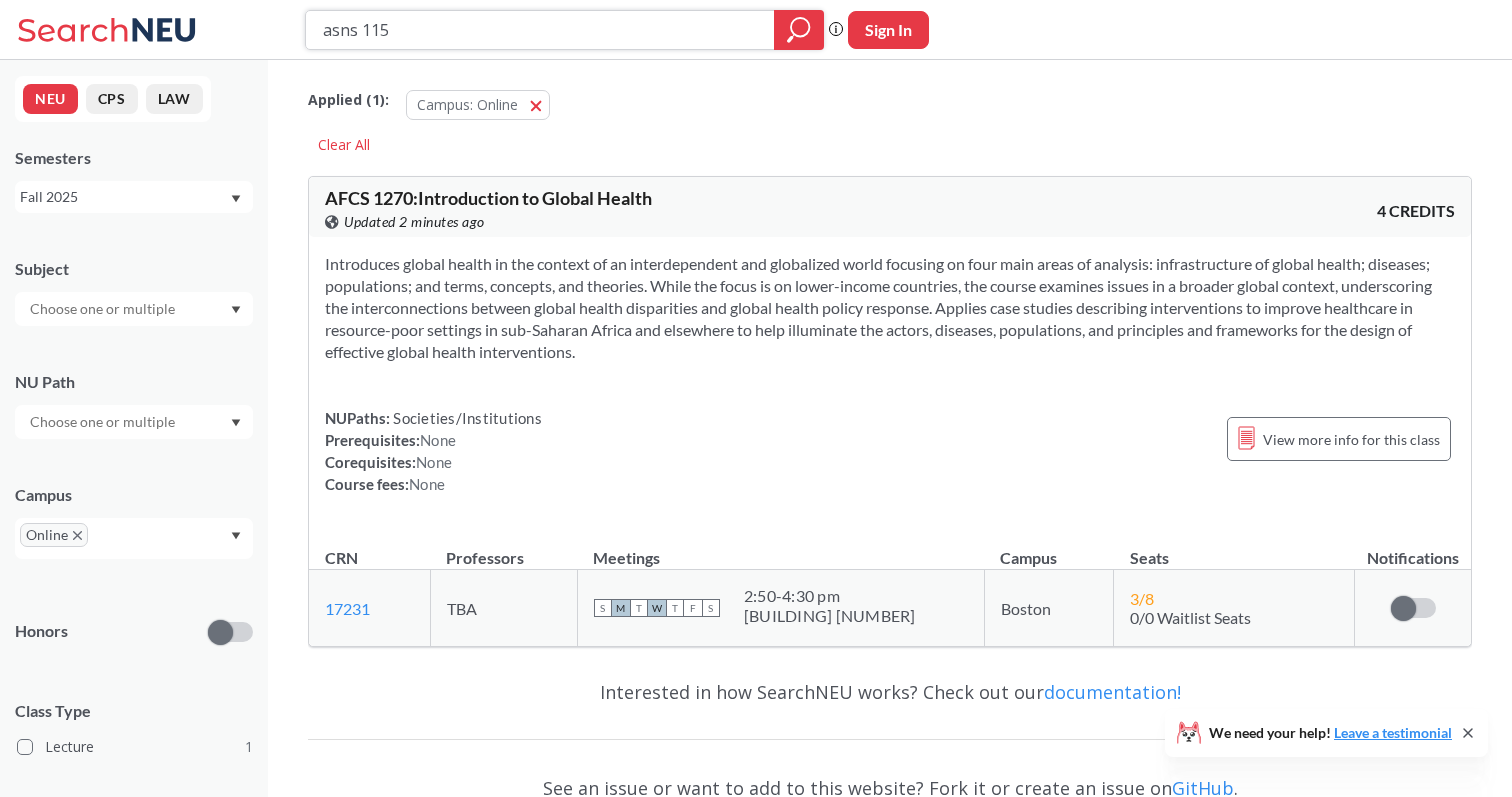 type on "asns 1150" 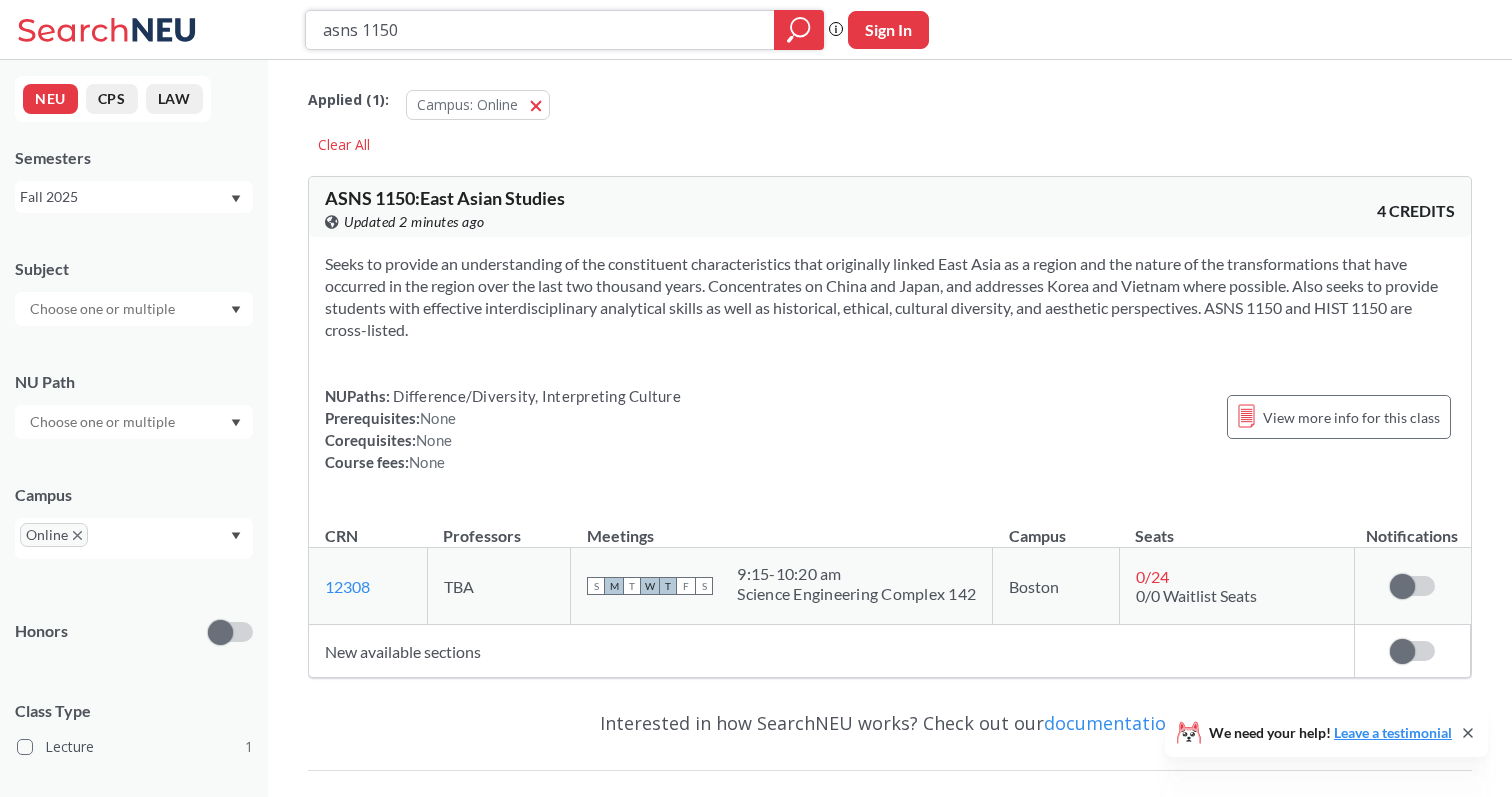click on "asns 1150" at bounding box center [540, 30] 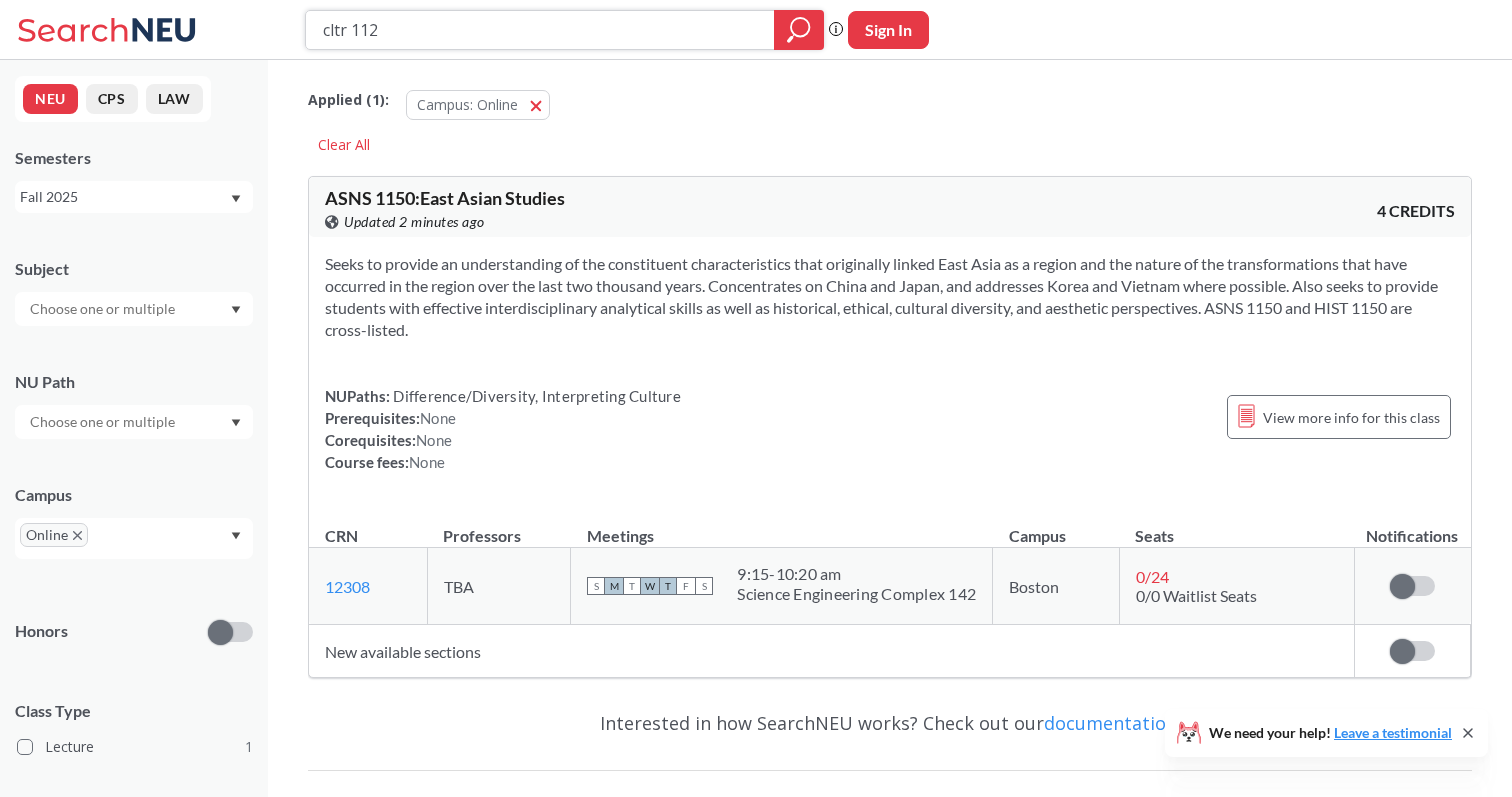 type on "cltr 1120" 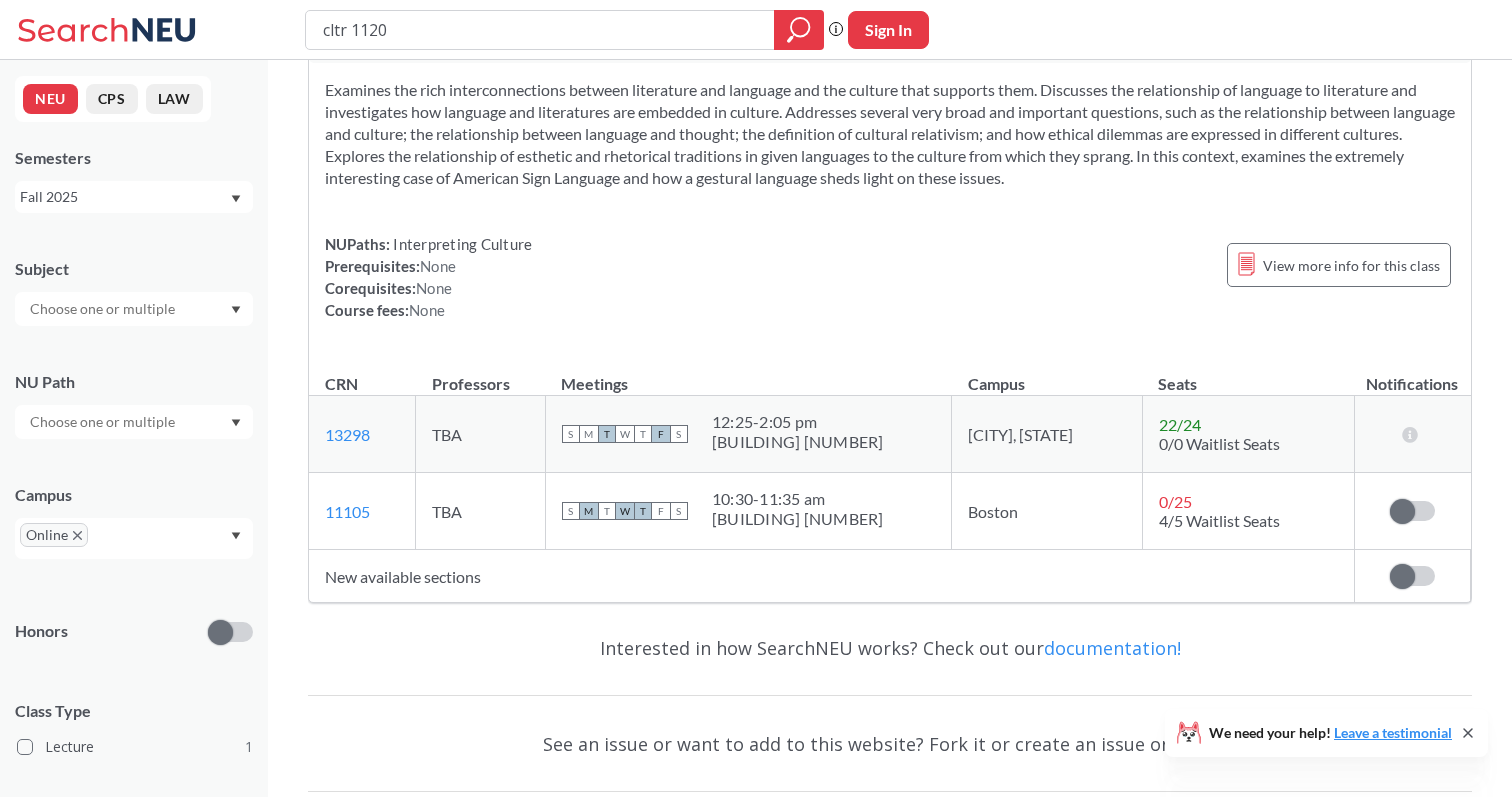 scroll, scrollTop: 239, scrollLeft: 0, axis: vertical 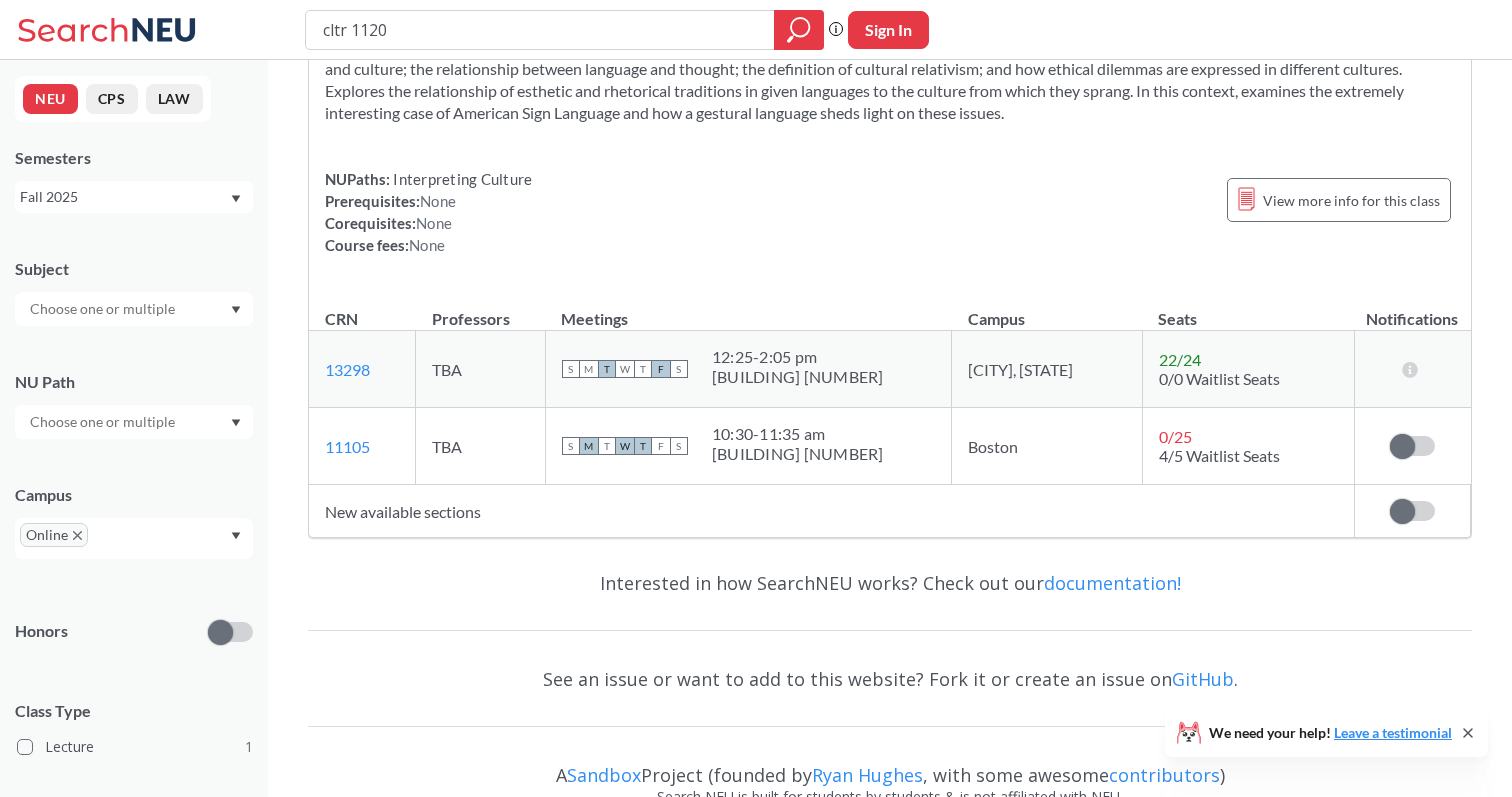 click on "New available sections" at bounding box center [831, 511] 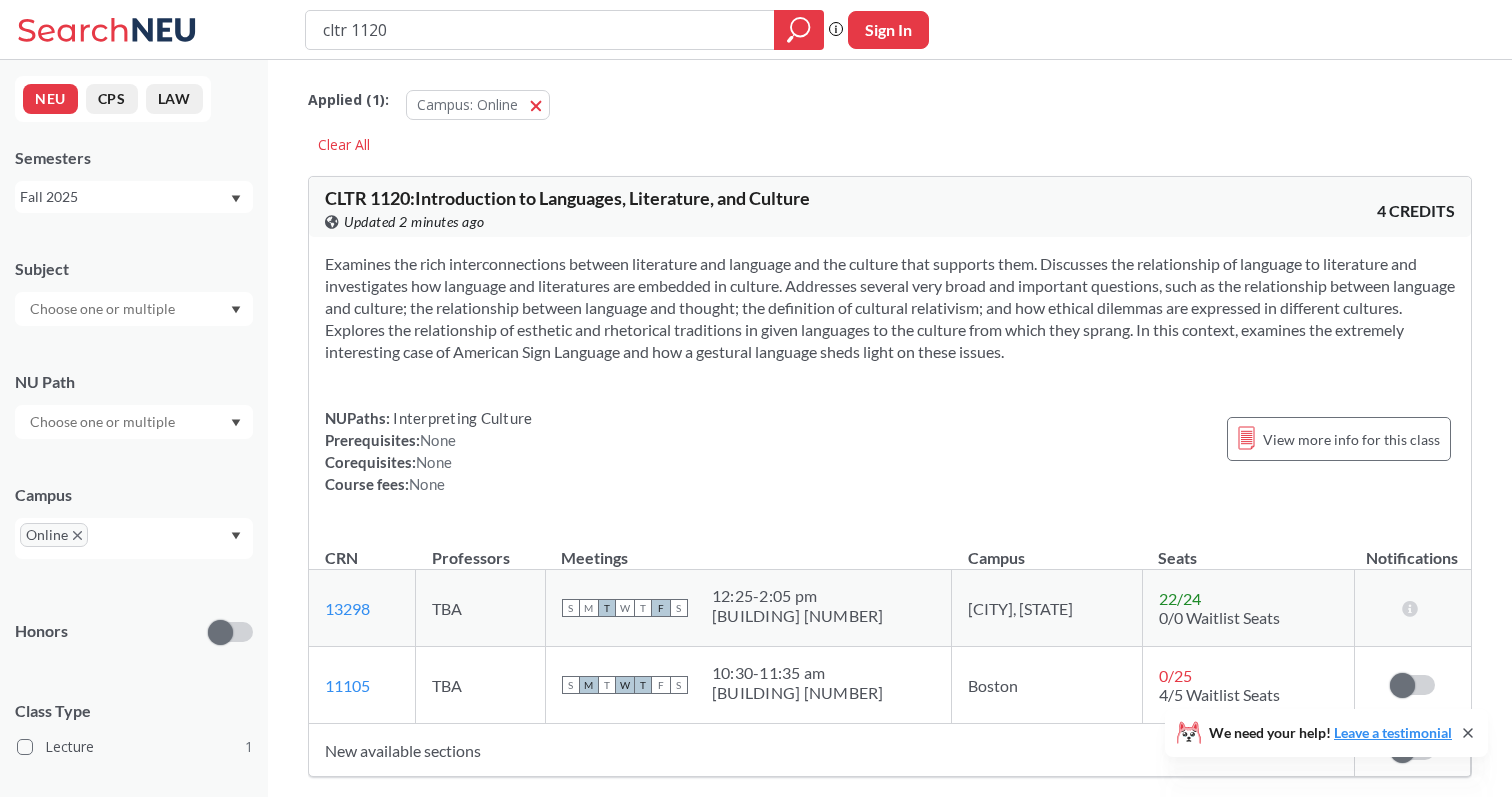 click on "cltr 1120" at bounding box center (564, 30) 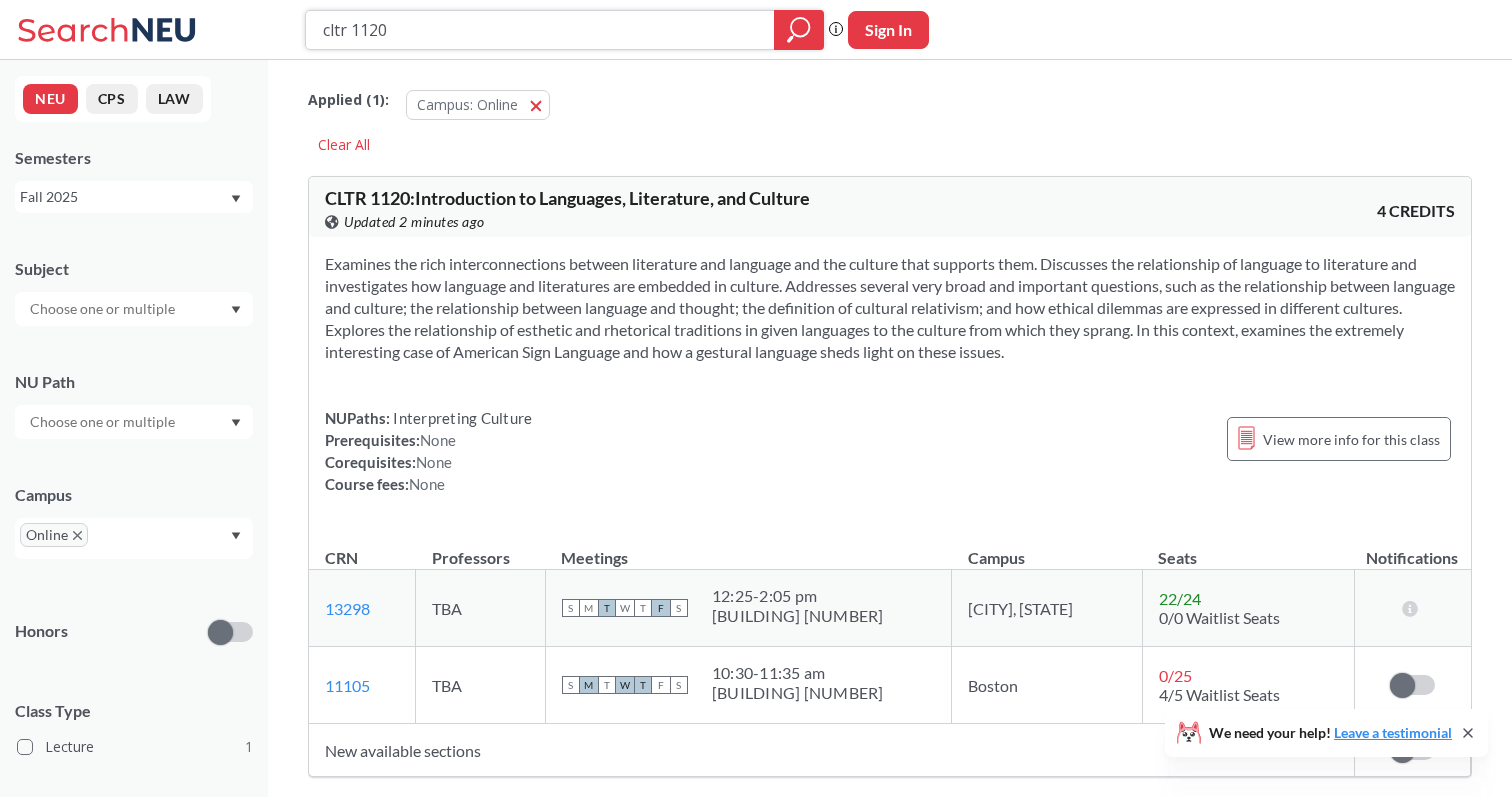 click on "cltr 1120" at bounding box center [540, 30] 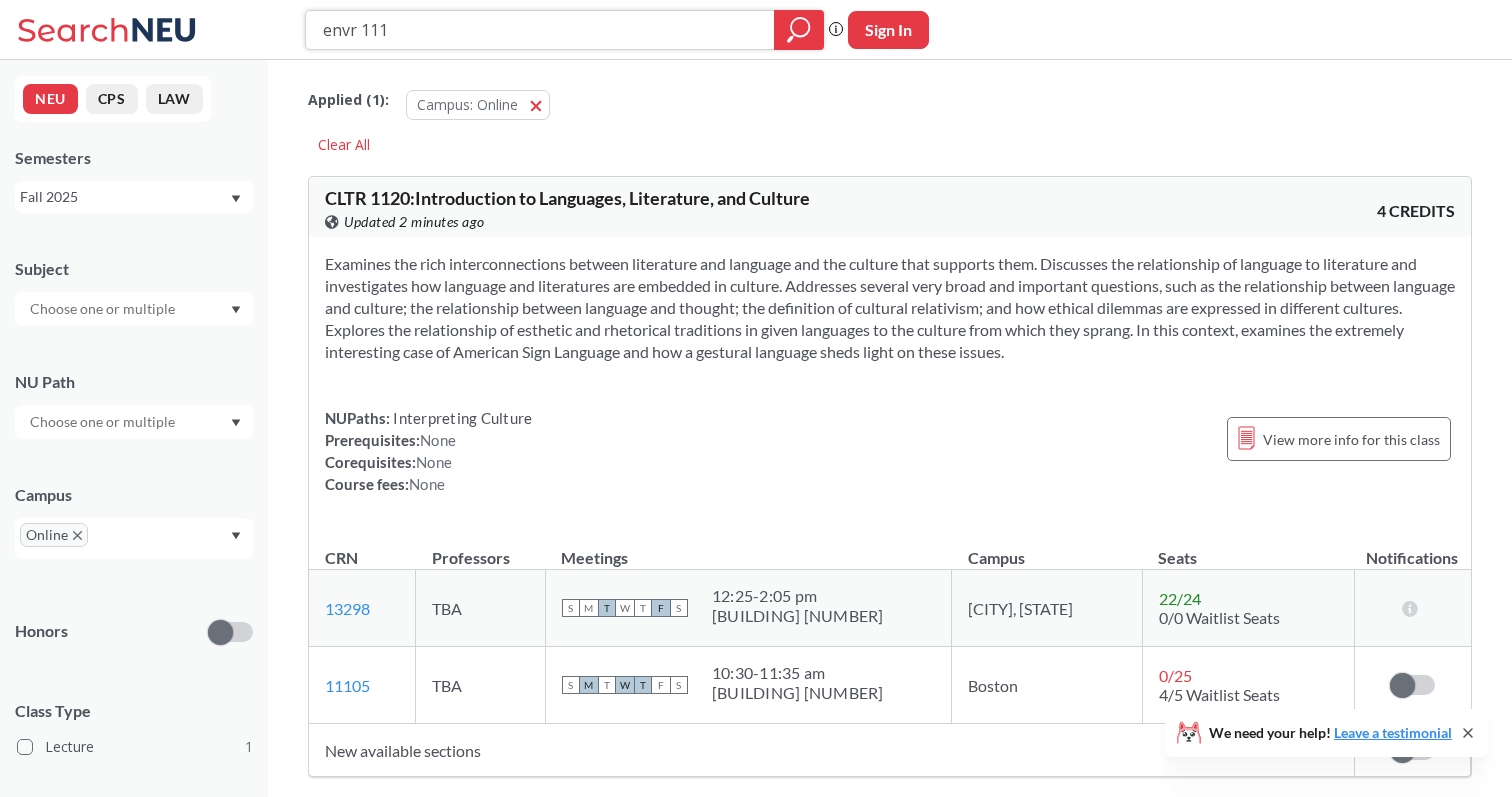 type on "envr 1110" 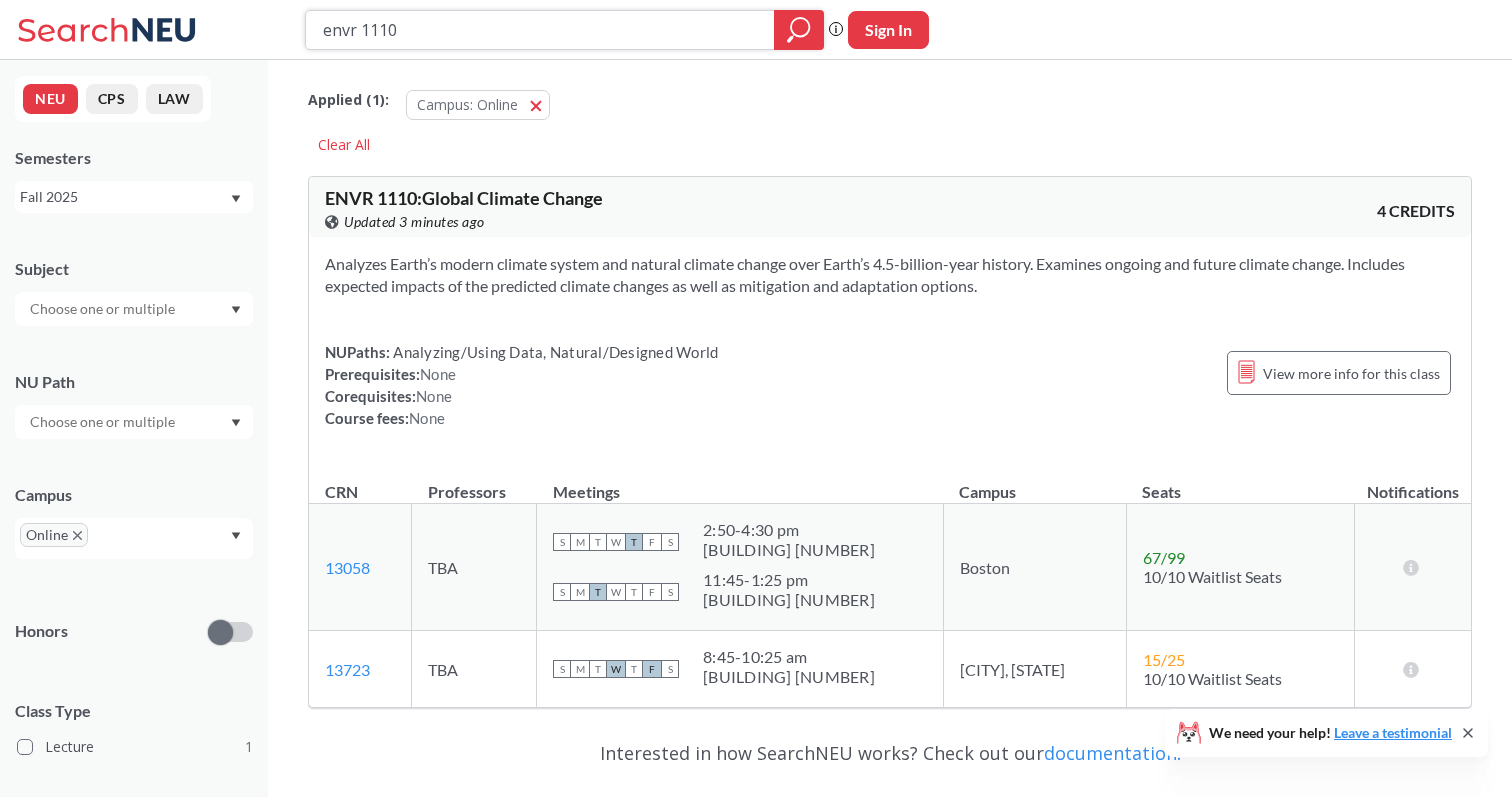 click on "envr 1110" at bounding box center [540, 30] 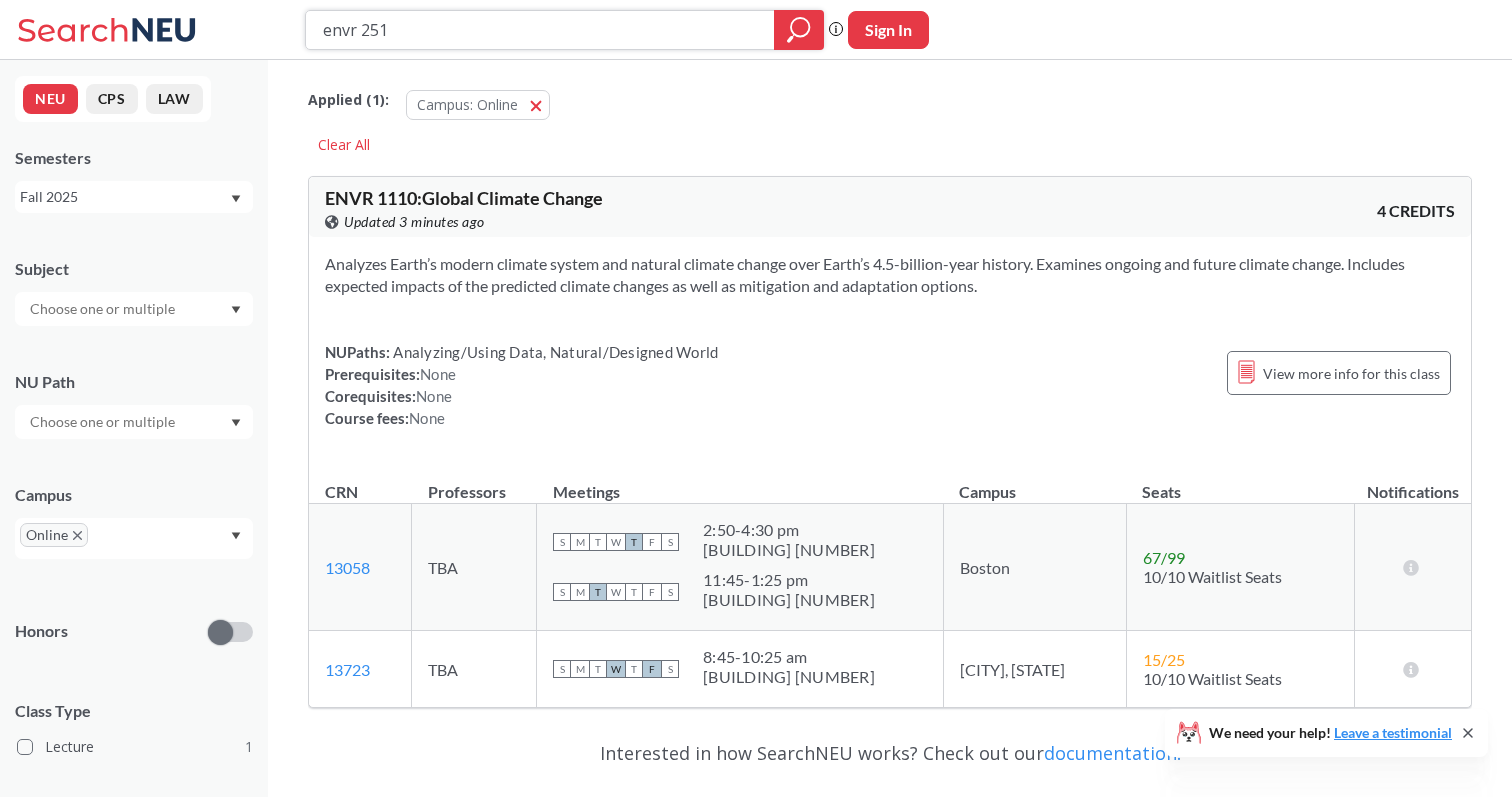 type on "envr 2515" 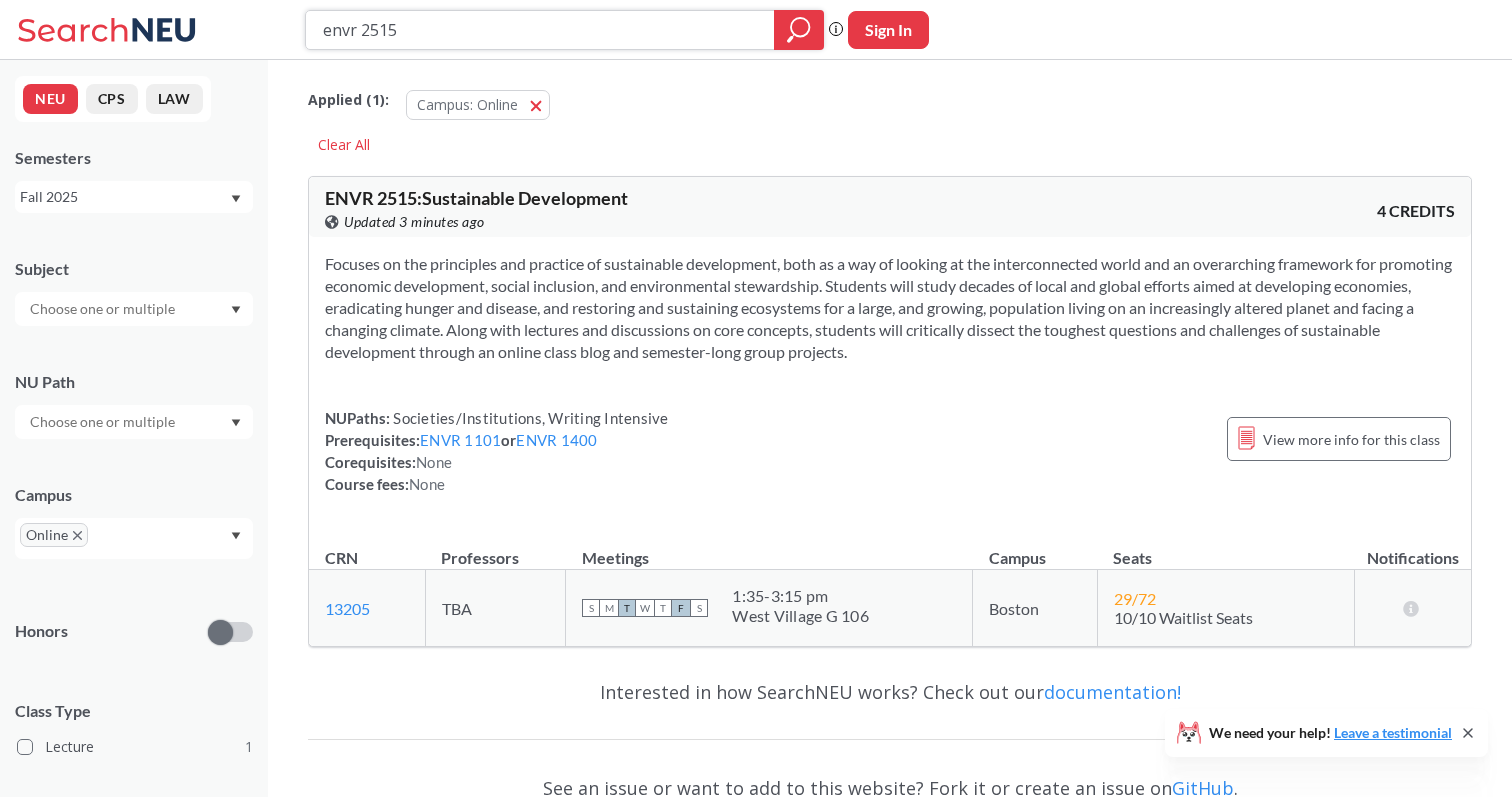 click on "envr 2515" at bounding box center (540, 30) 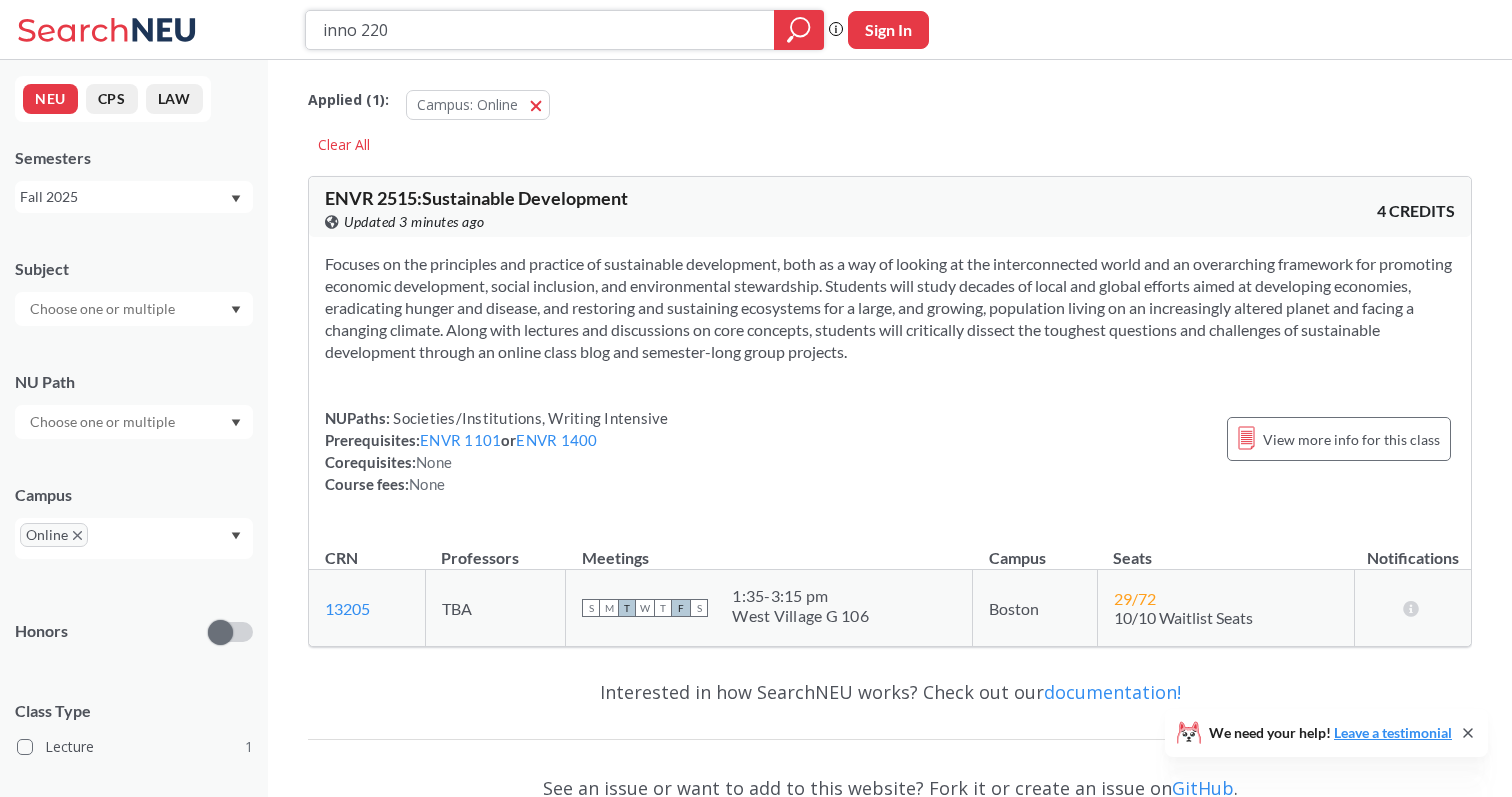 type on "inno 2206" 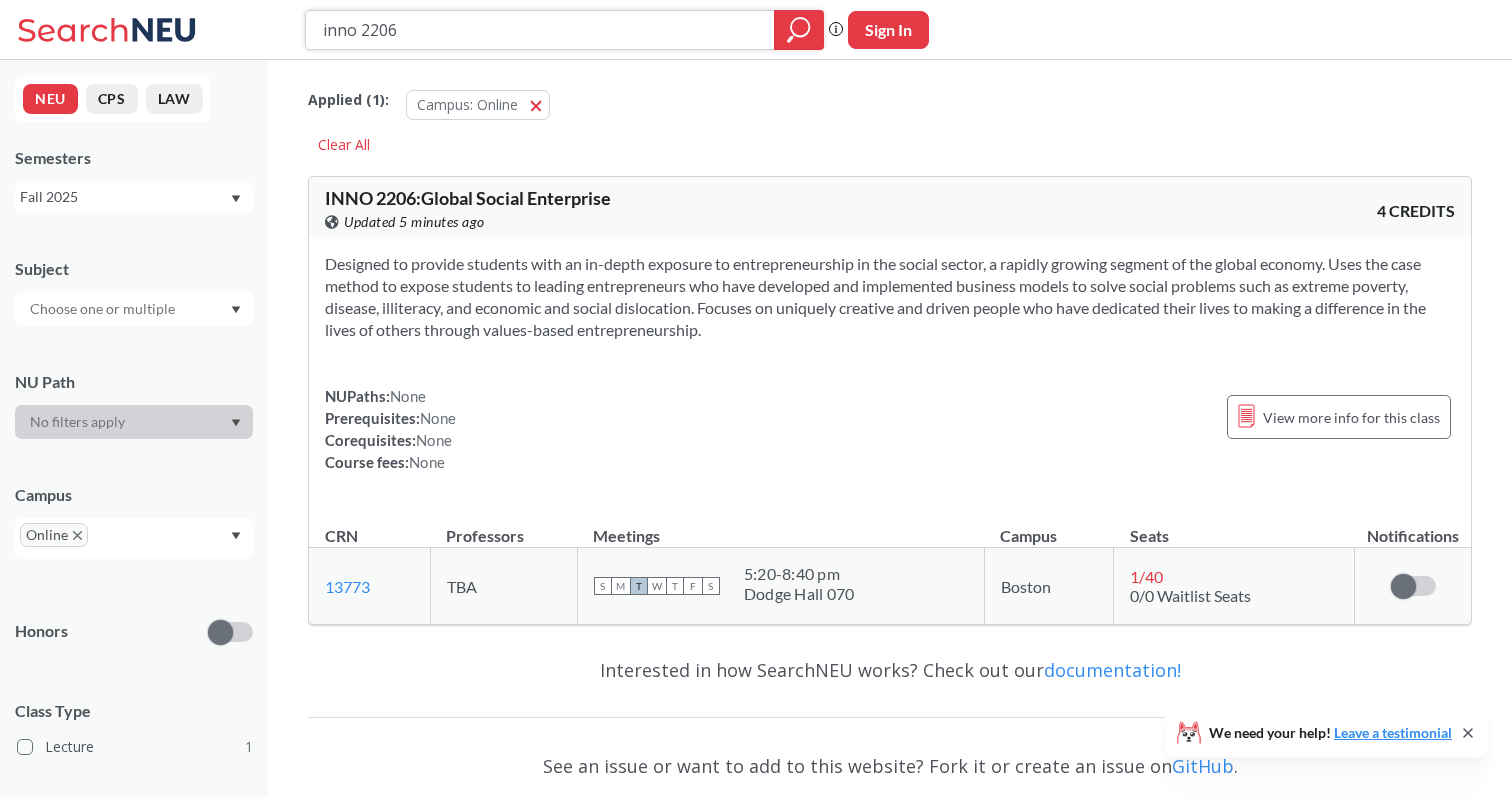 click on "inno 2206" at bounding box center (540, 30) 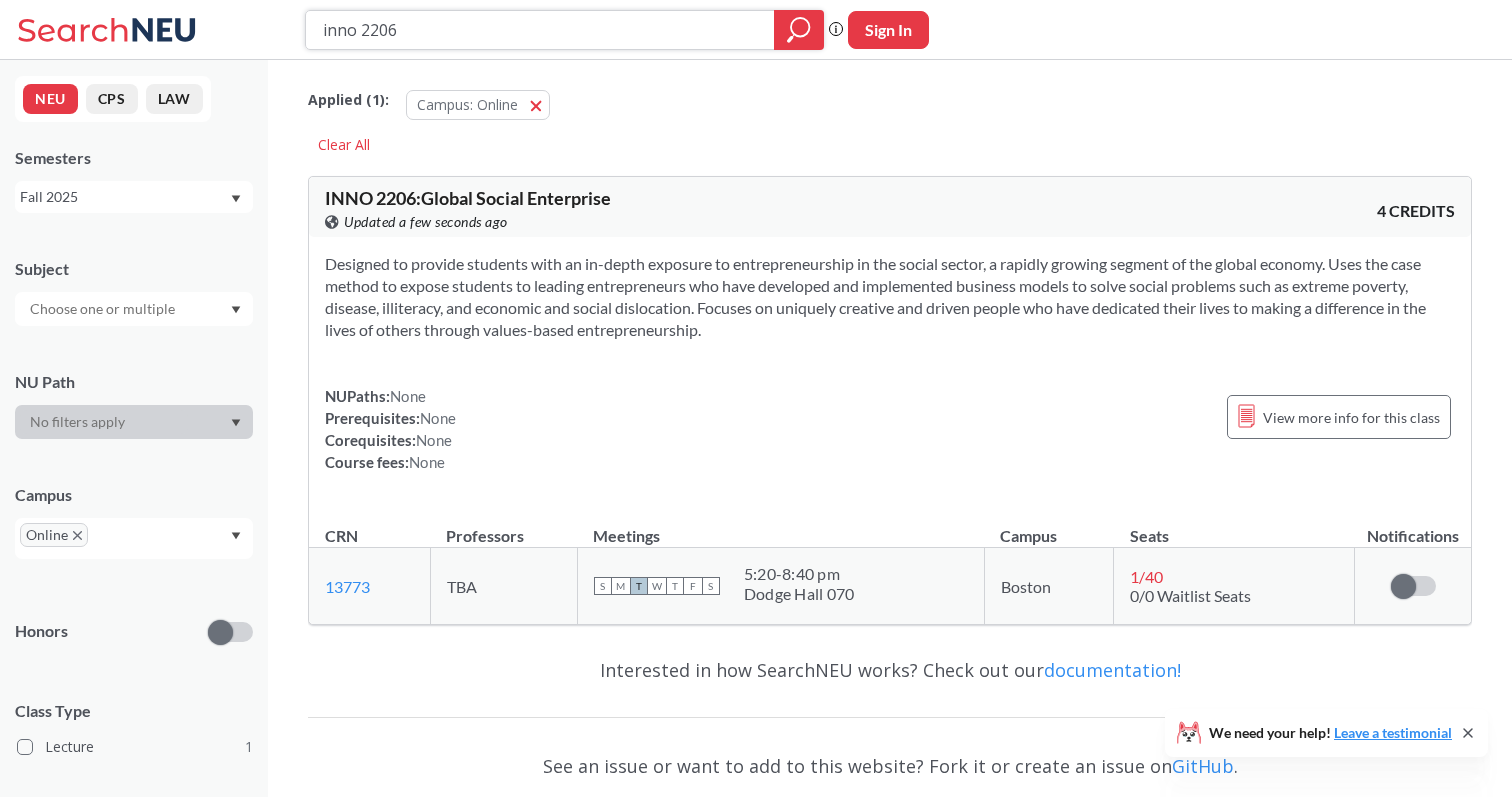 click on "inno 2206" at bounding box center (540, 30) 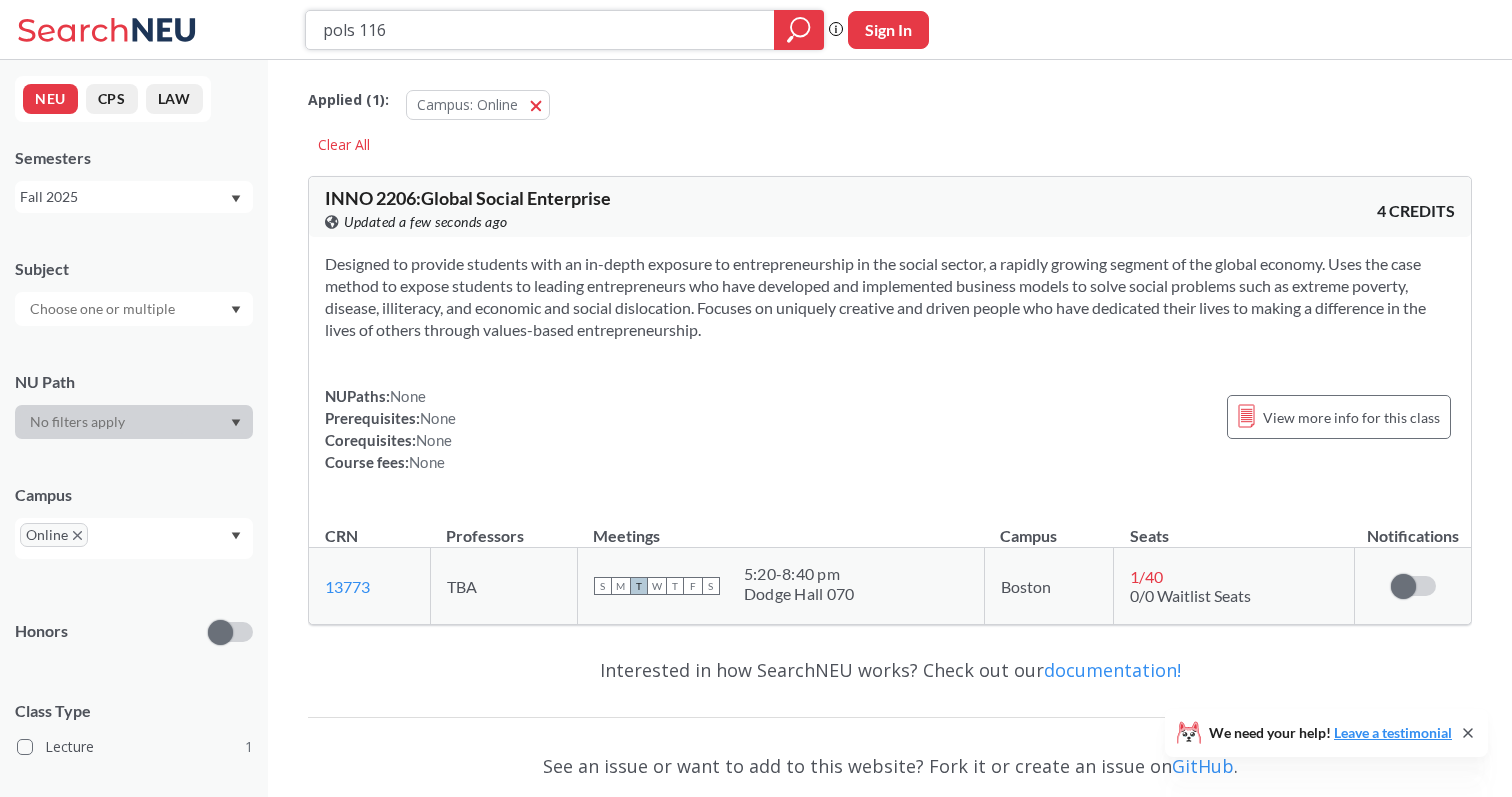 type on "pols 1160" 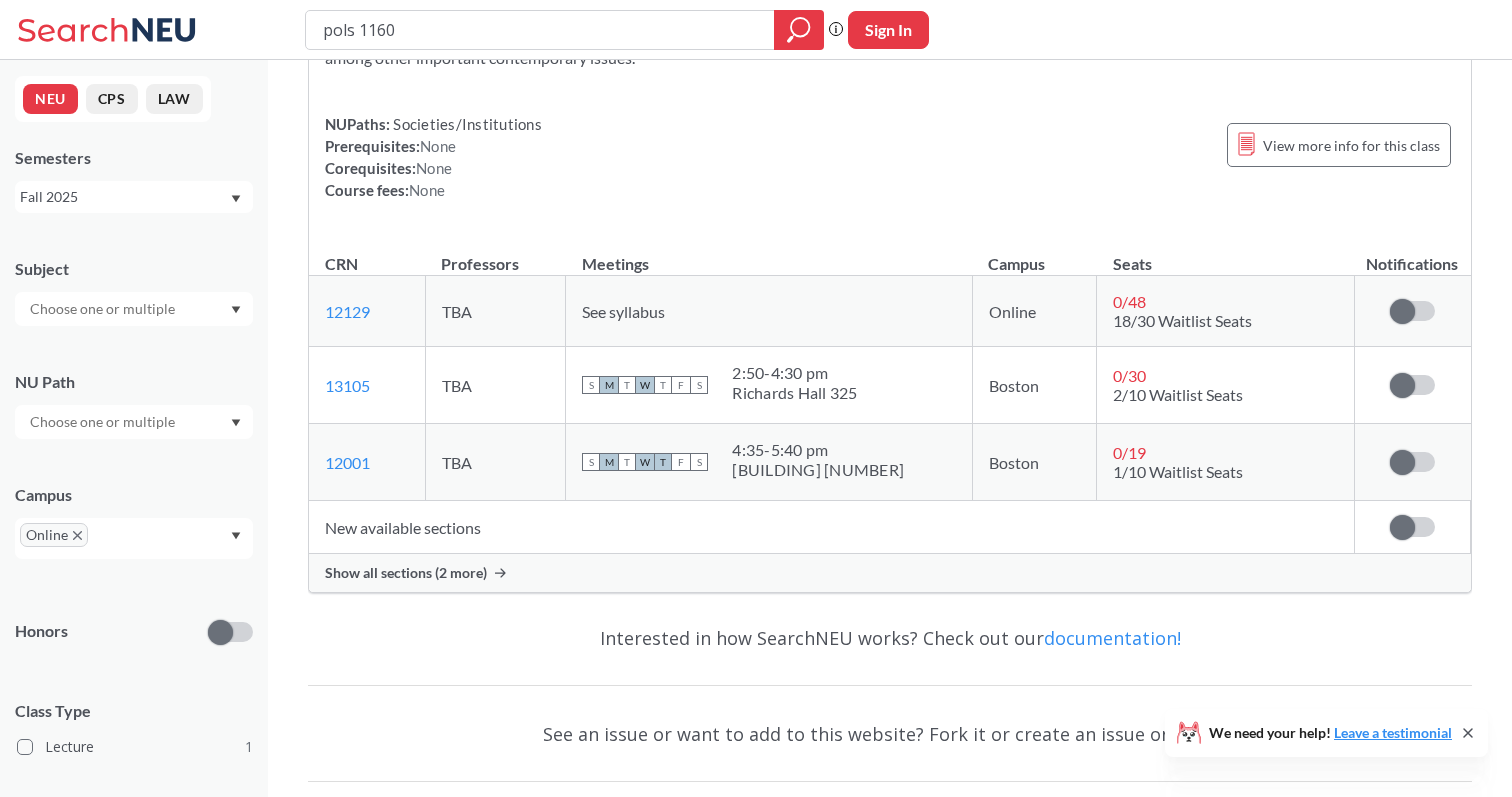 scroll, scrollTop: 271, scrollLeft: 0, axis: vertical 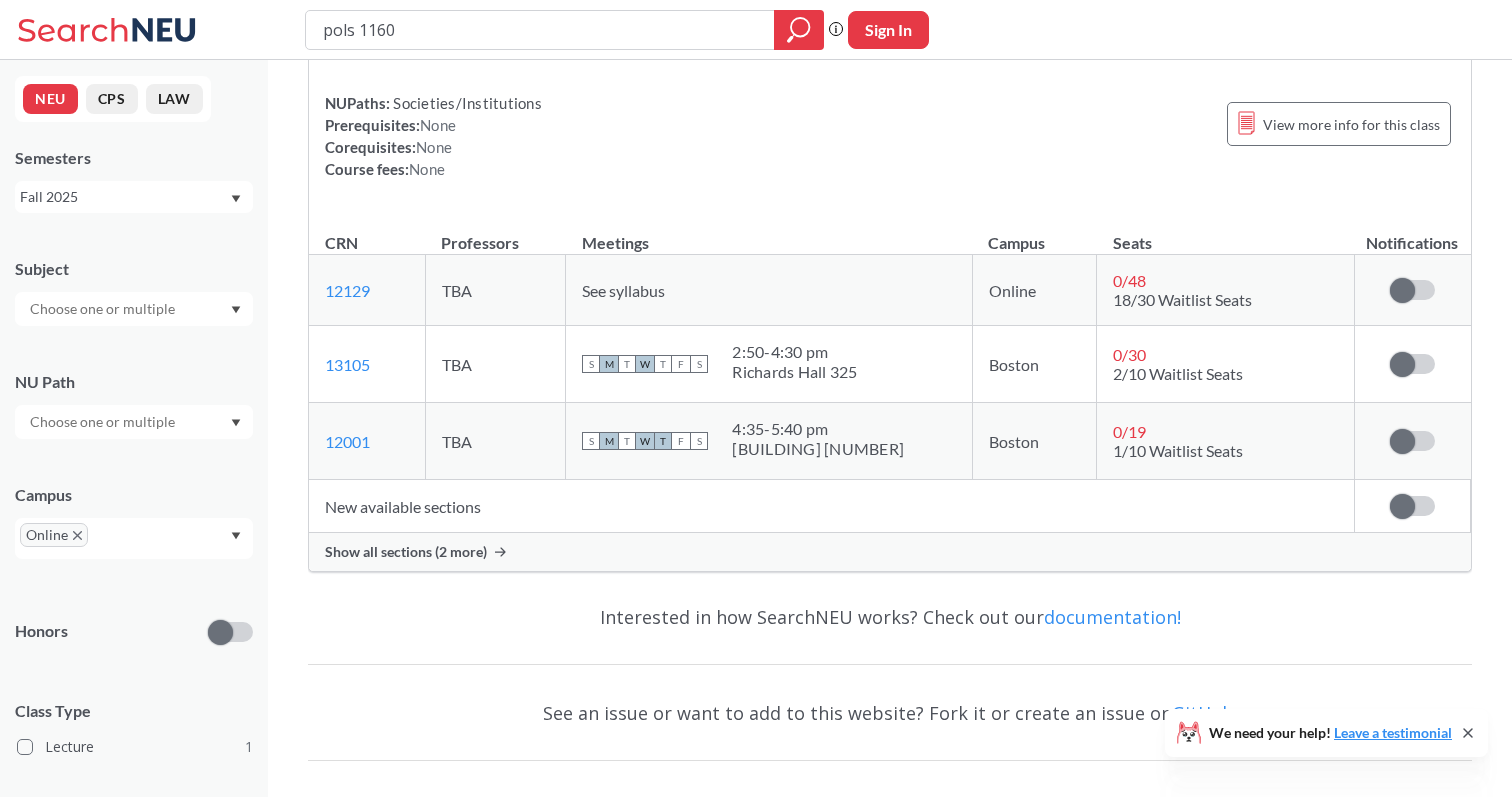 click on "Show all sections (2 more)" at bounding box center (406, 552) 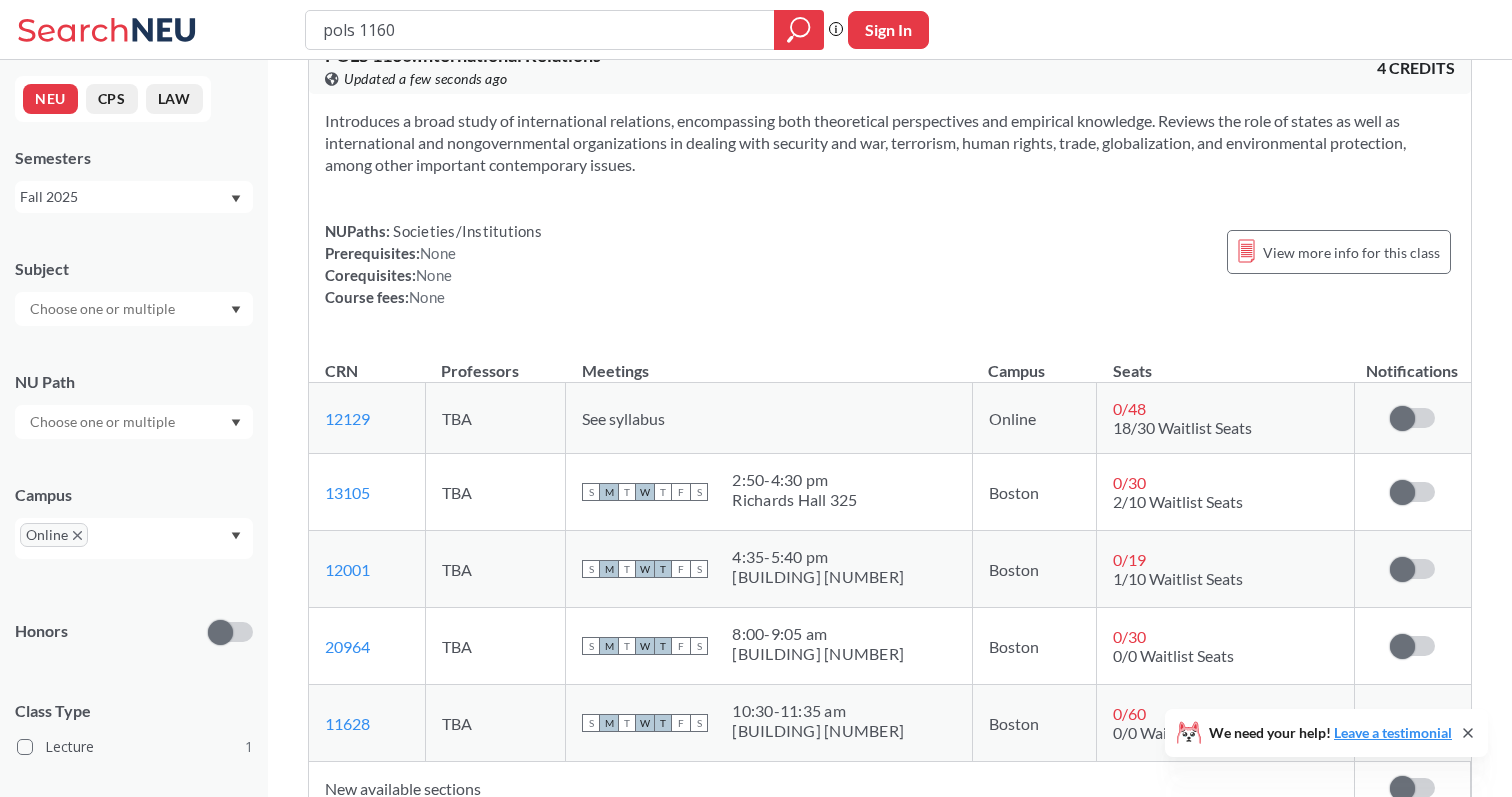 scroll, scrollTop: 90, scrollLeft: 0, axis: vertical 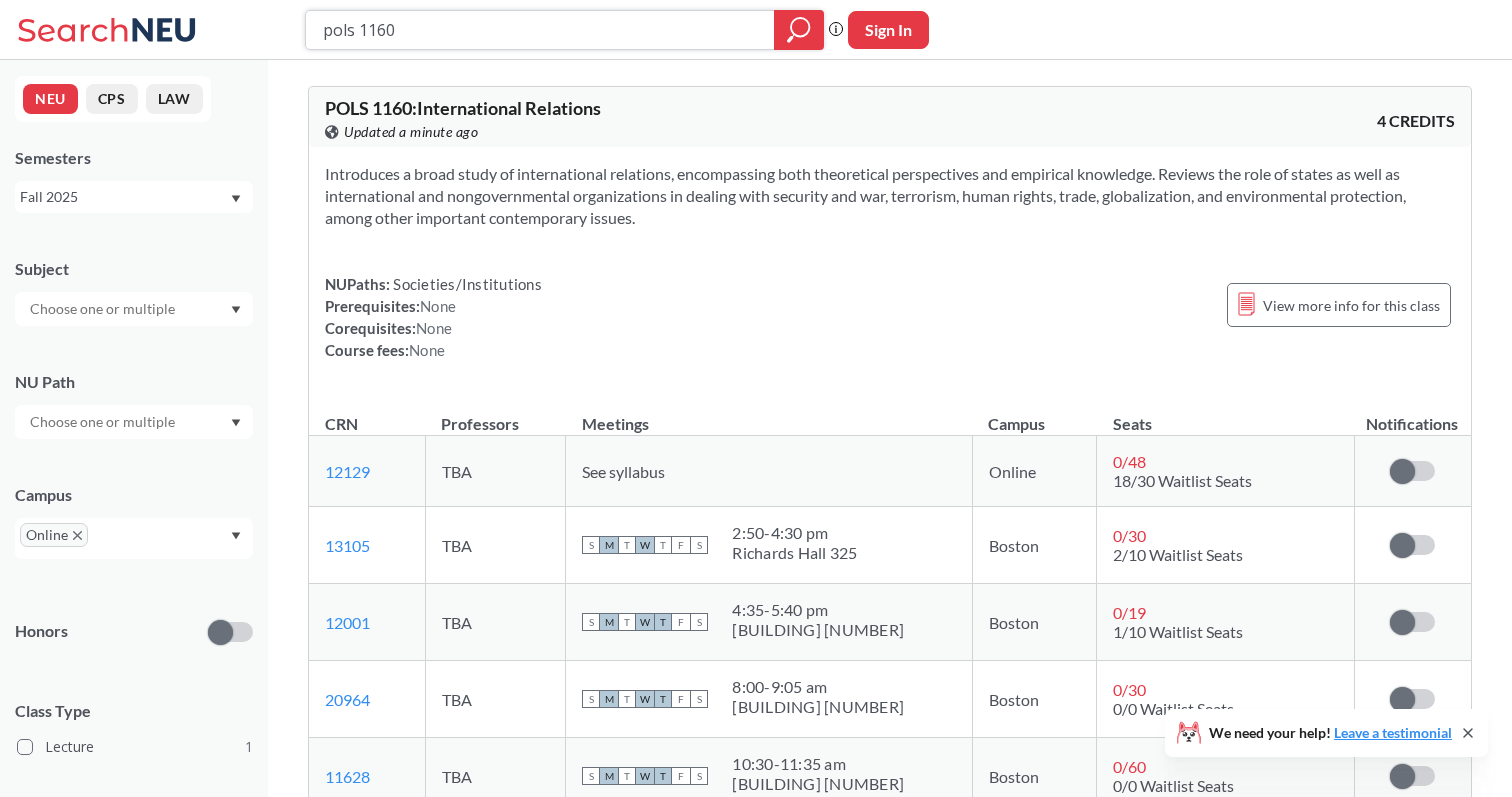 click on "pols 1160" at bounding box center [540, 30] 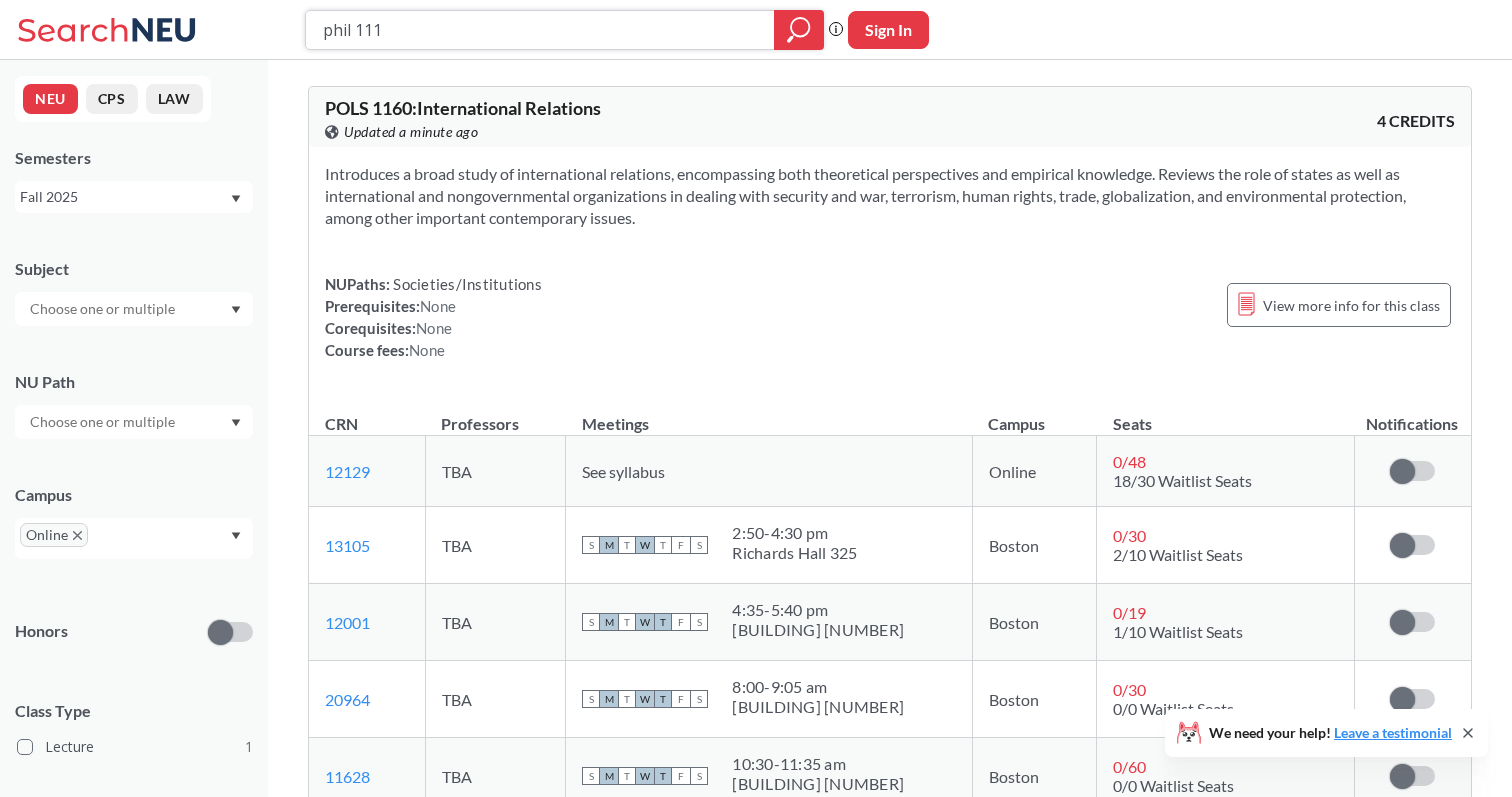 type on "phil 1111" 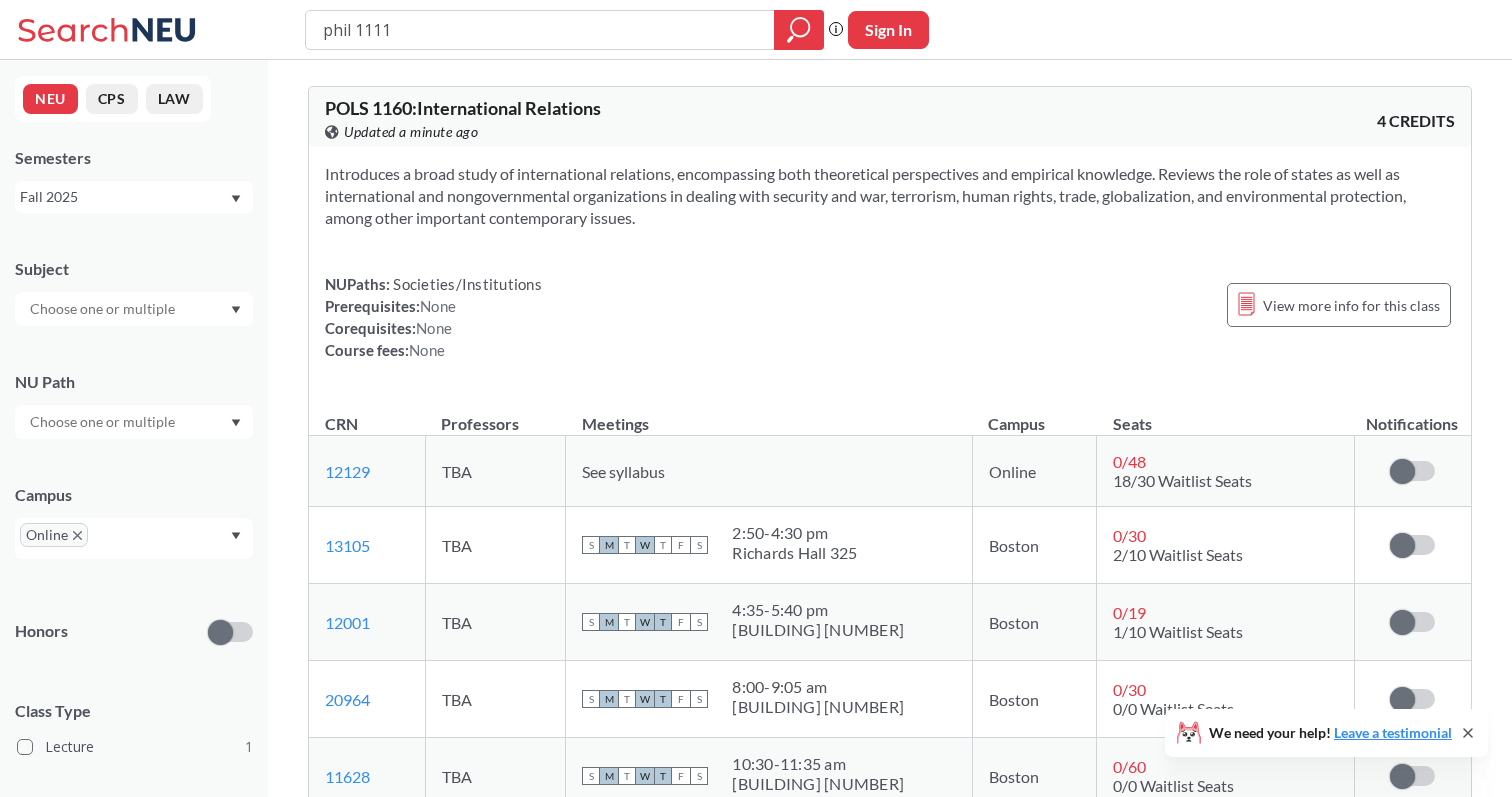 scroll, scrollTop: 0, scrollLeft: 0, axis: both 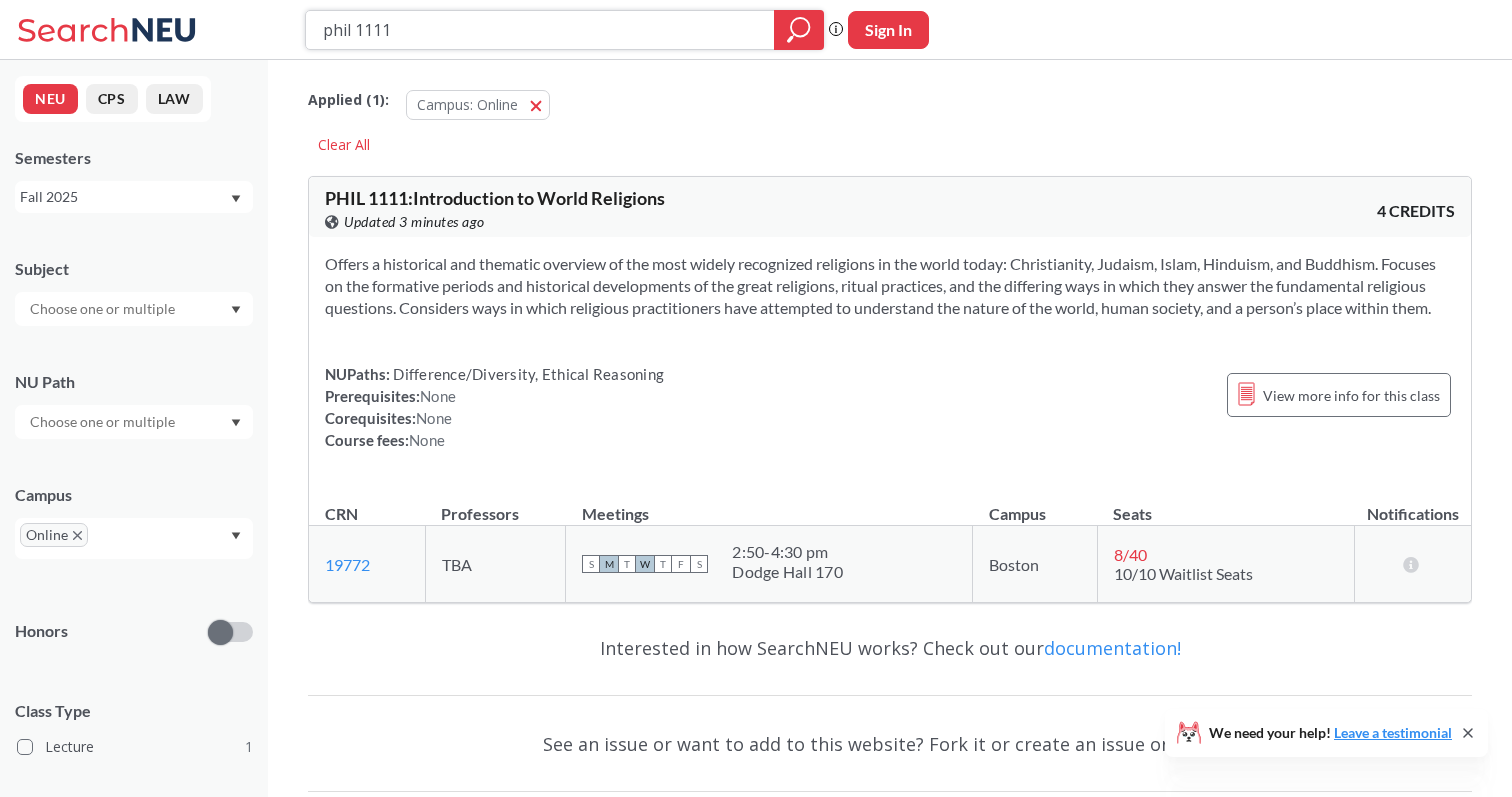 click on "phil 1111" at bounding box center (540, 30) 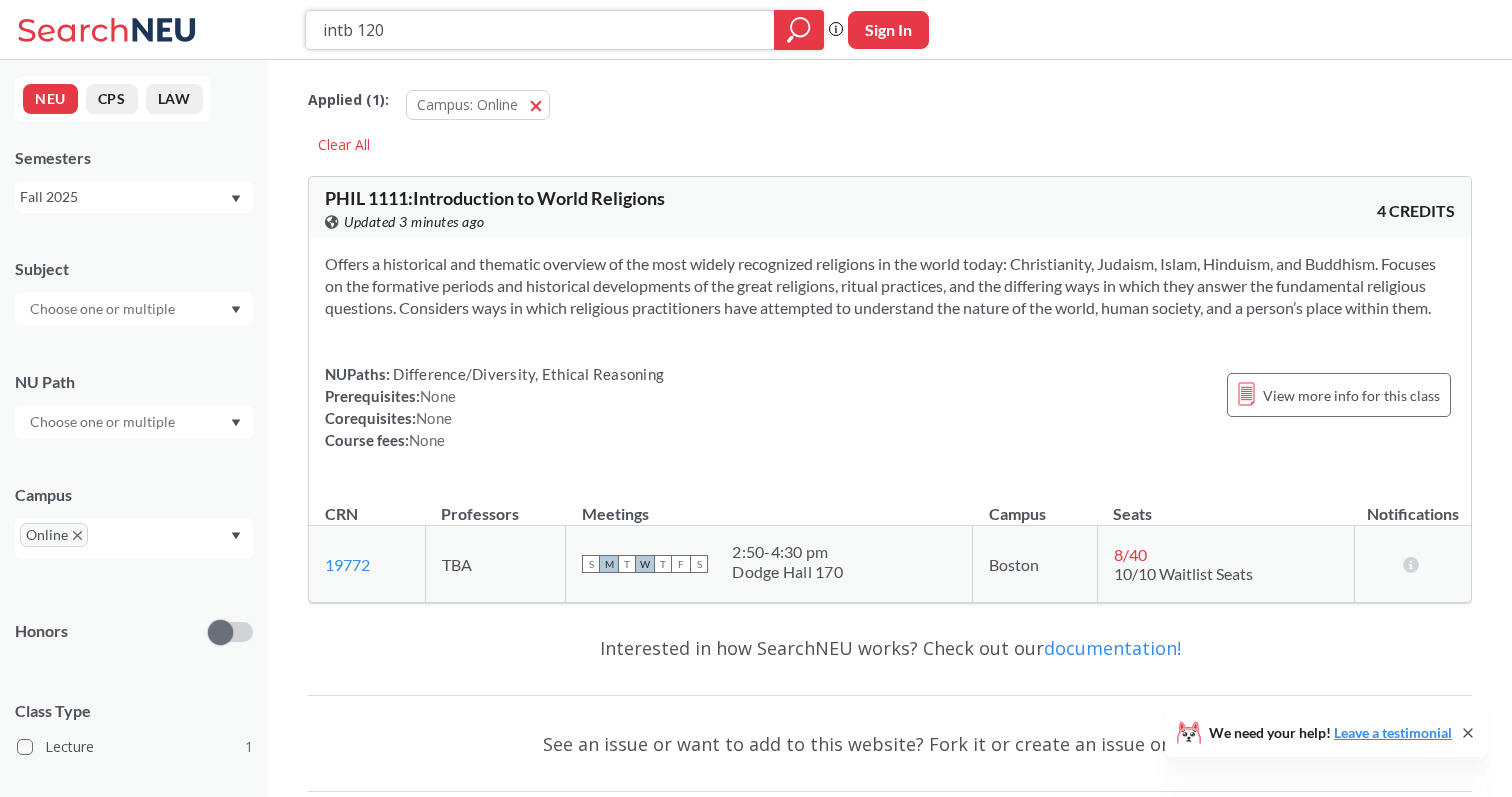 type on "intb 1209" 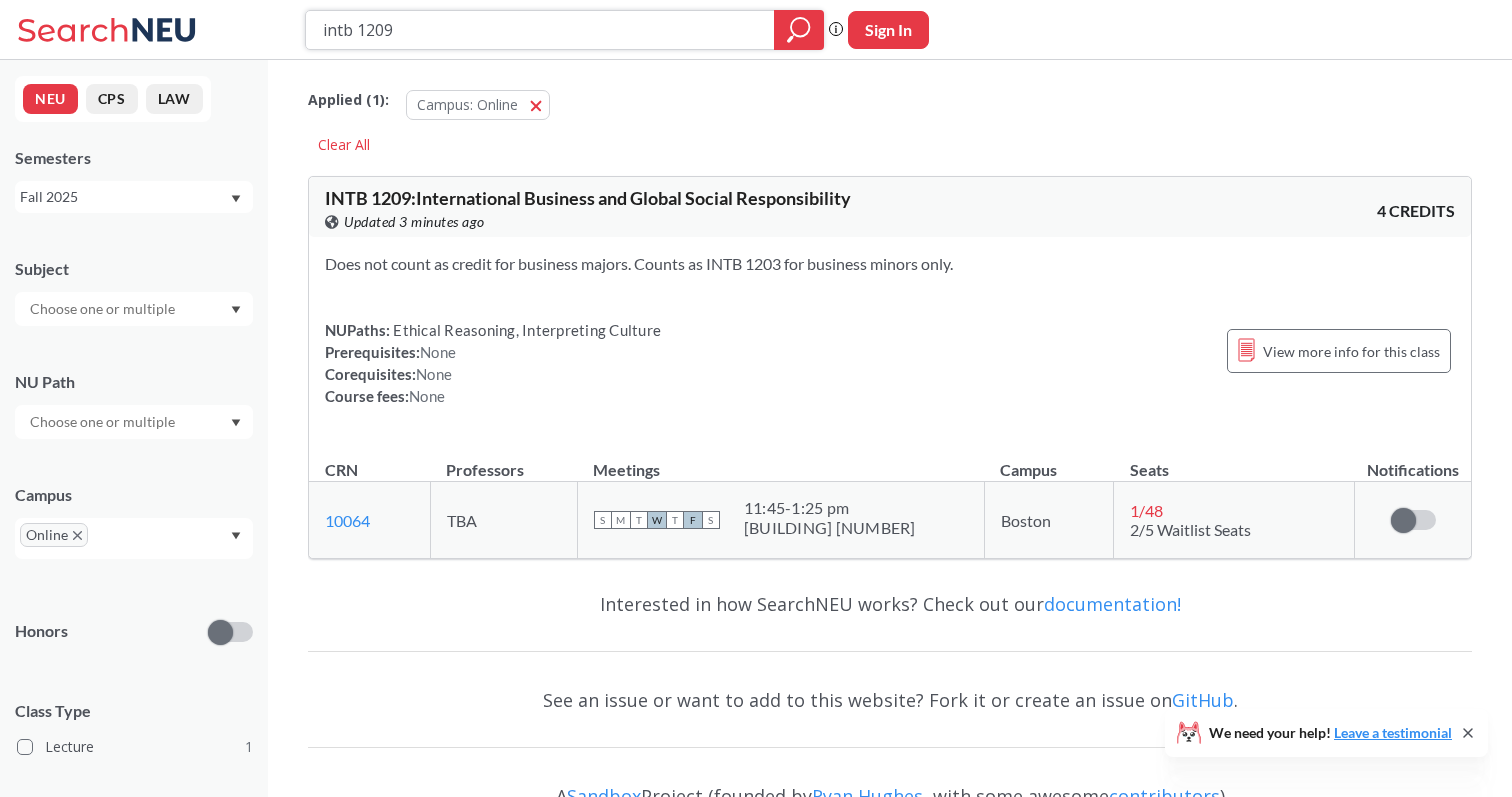 click on "intb 1209" at bounding box center [540, 30] 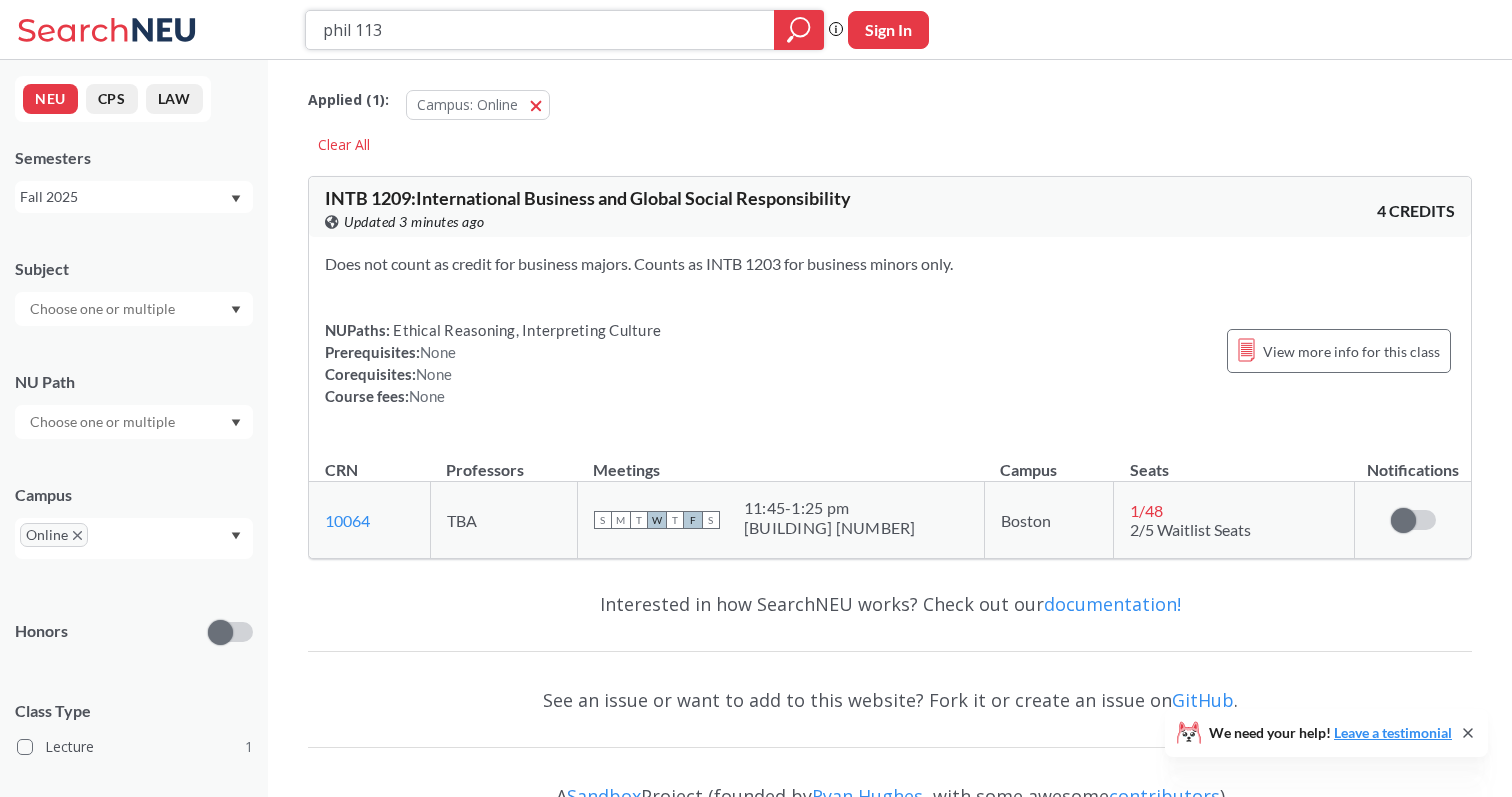 type on "phil 1130" 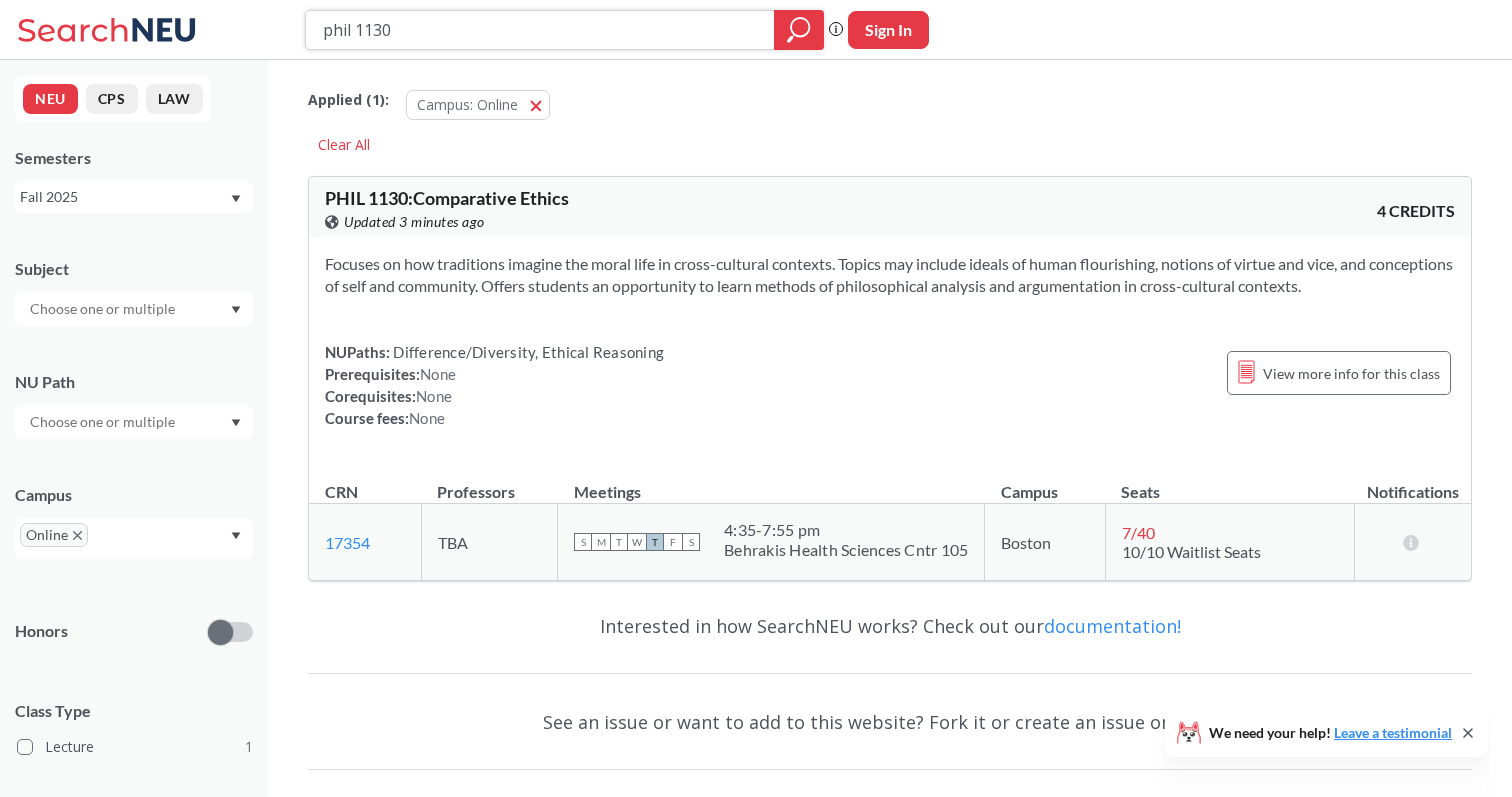 click on "phil 1130" at bounding box center (540, 30) 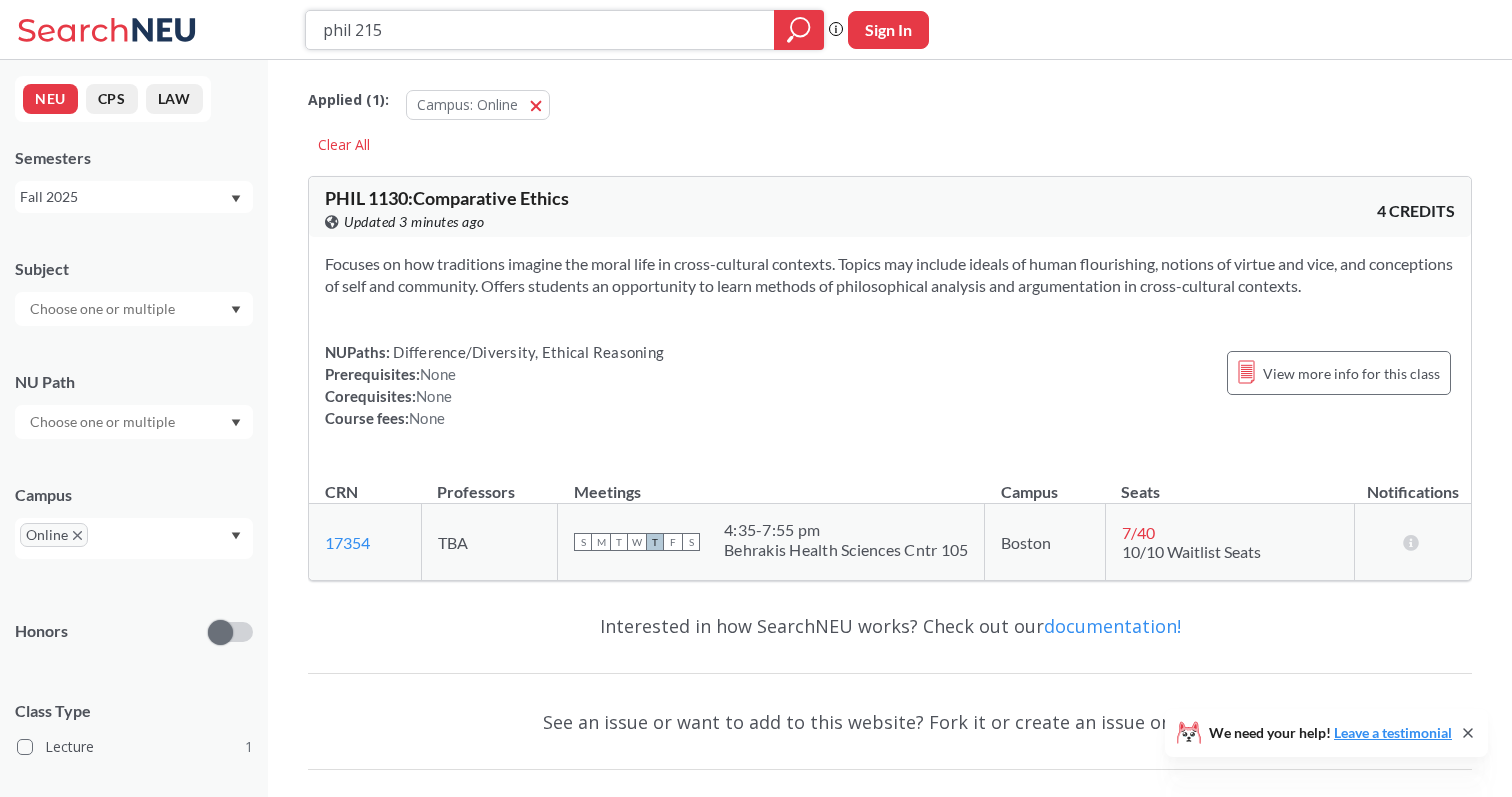 type on "phil 2155" 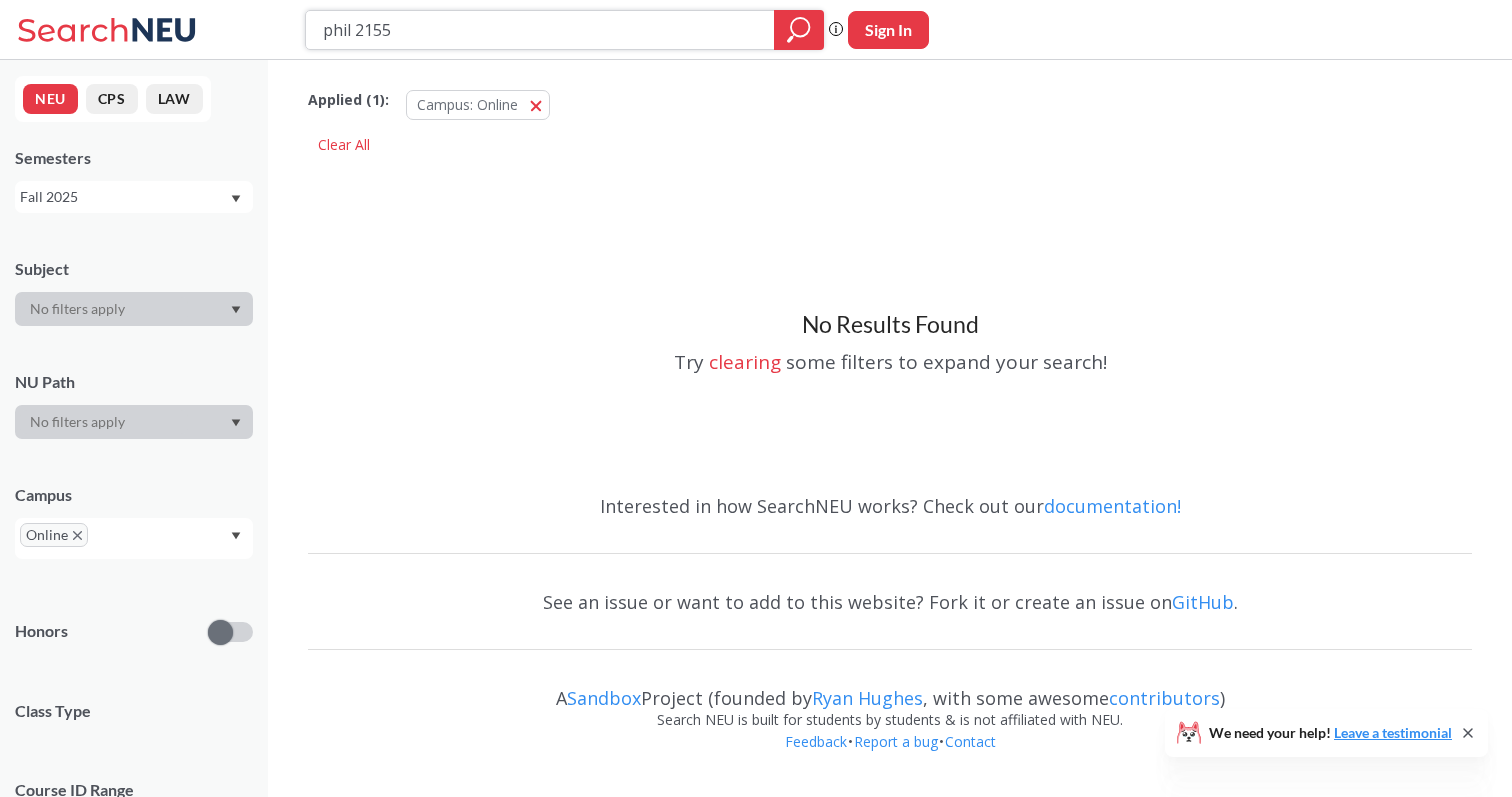 click on "phil 2155" at bounding box center (540, 30) 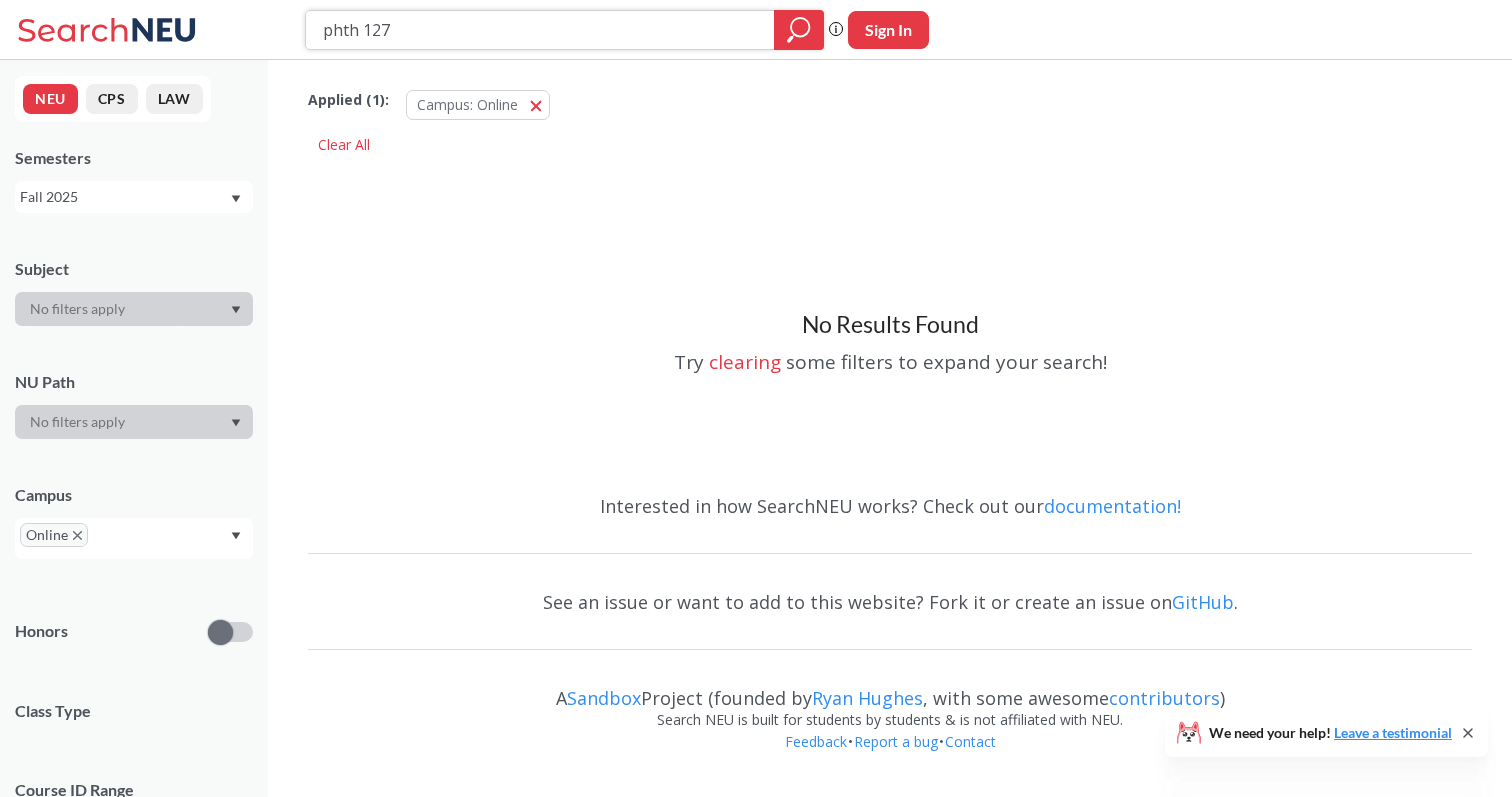 type on "phth 1270" 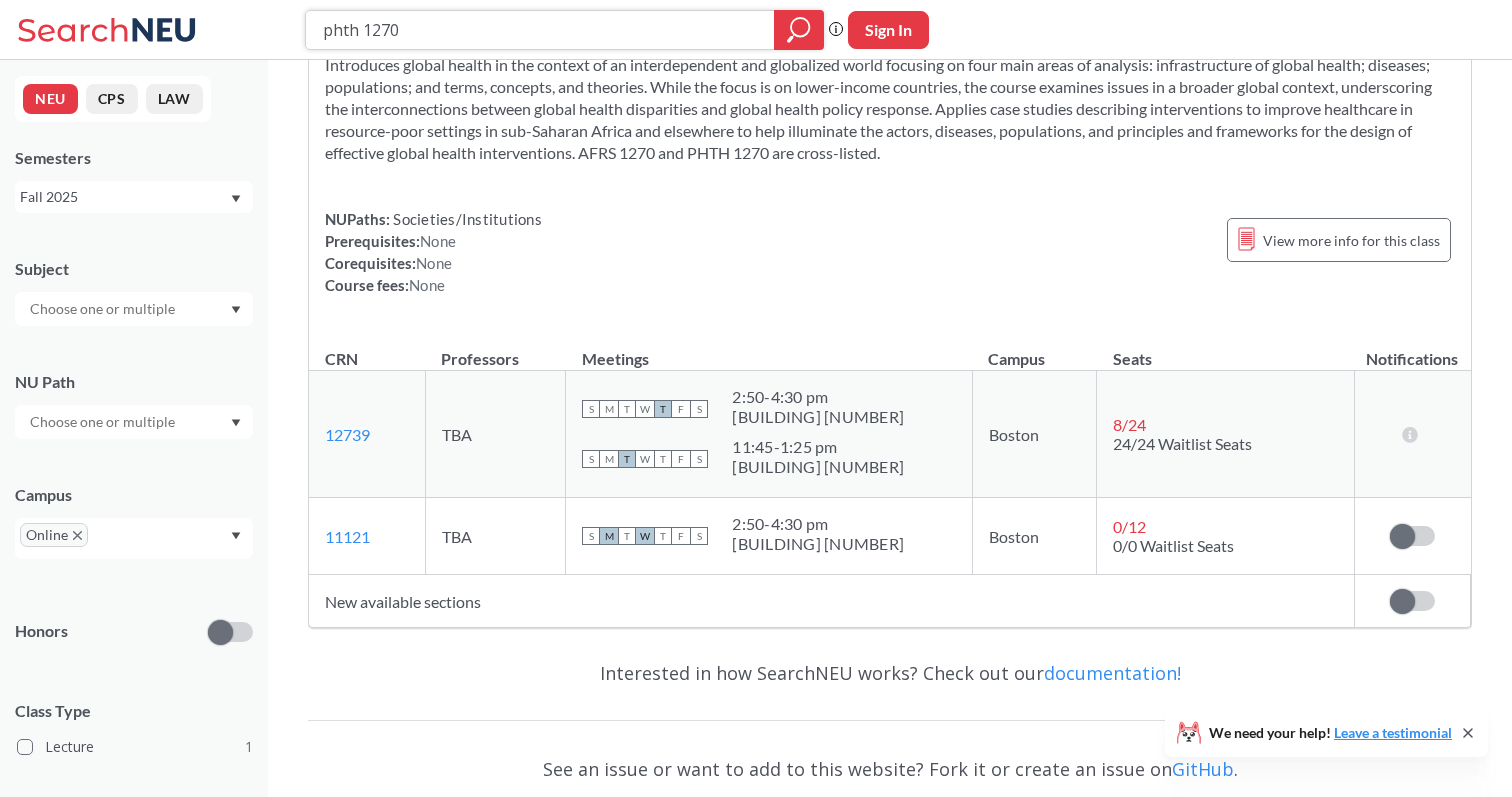 scroll, scrollTop: 215, scrollLeft: 0, axis: vertical 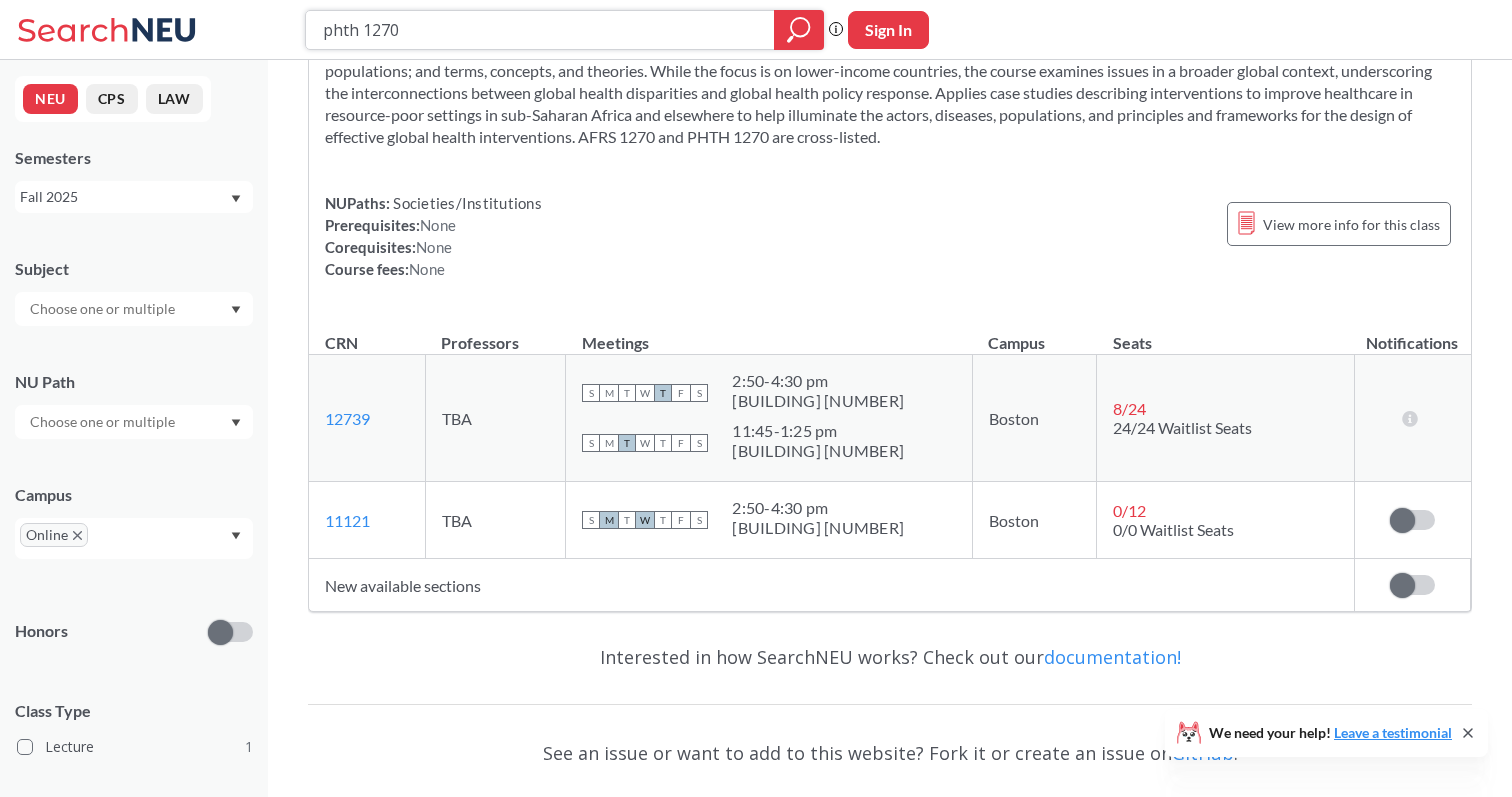 click on "phth 1270" at bounding box center [540, 30] 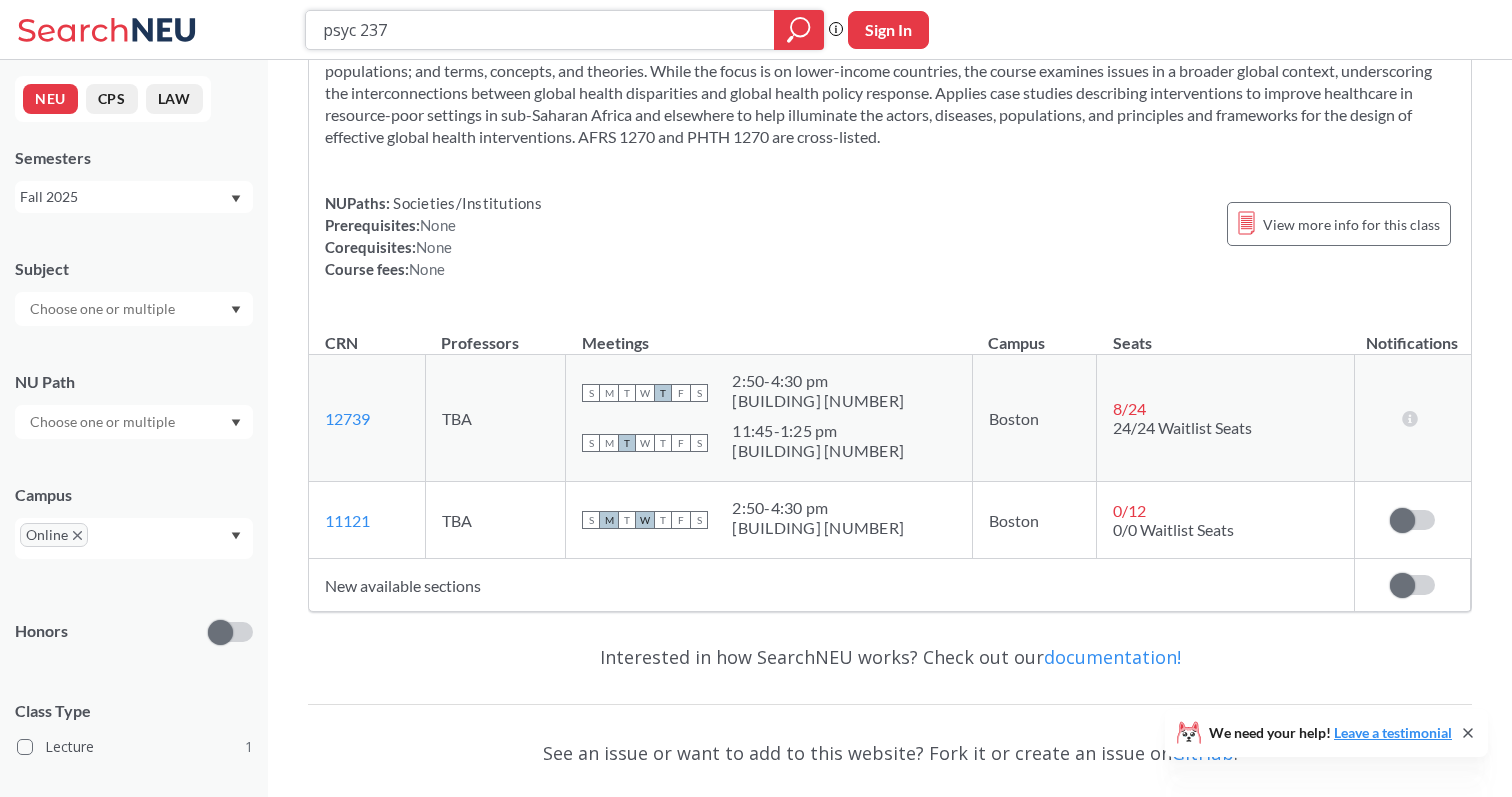 type on "psyc 2370" 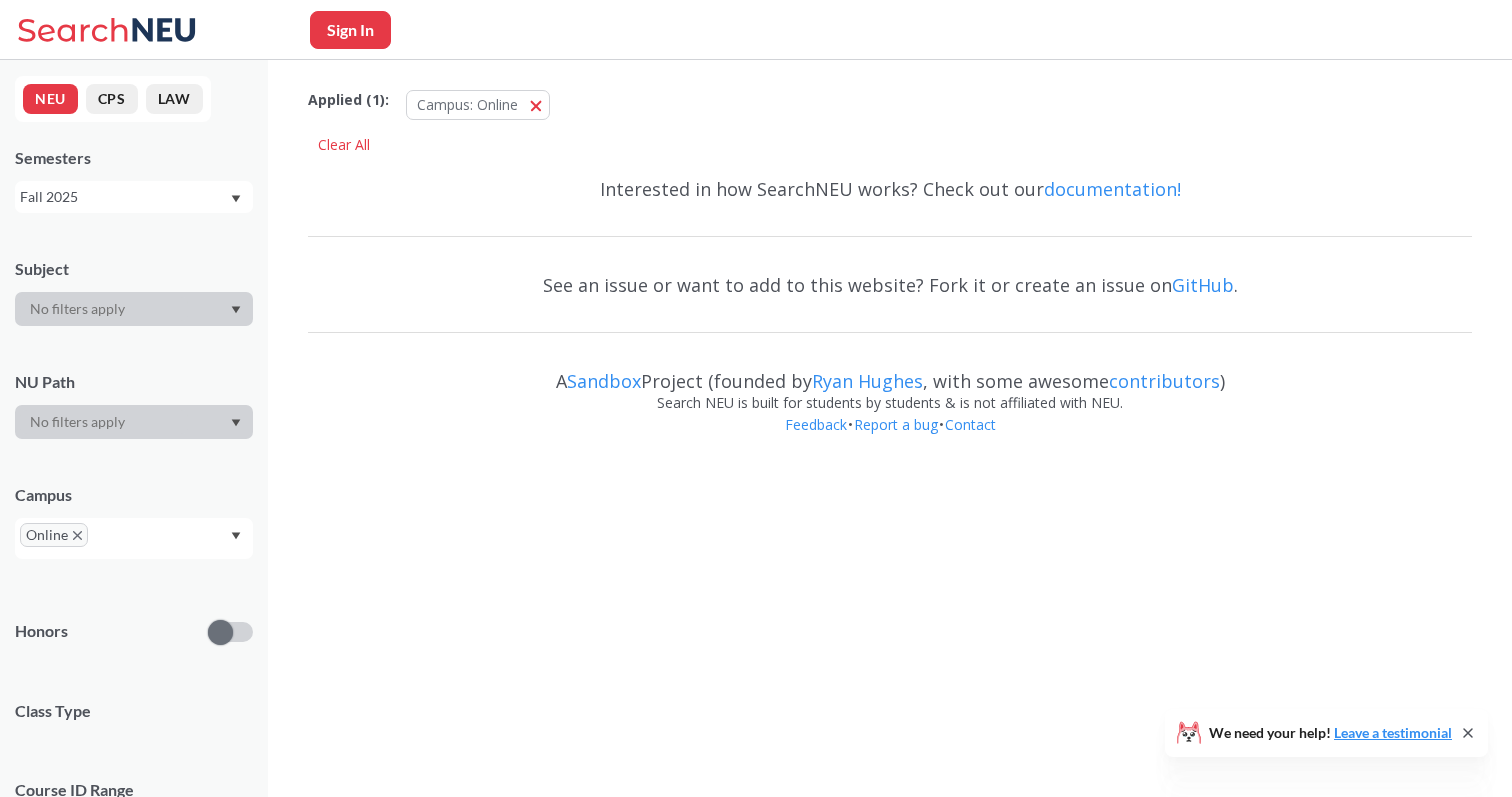 scroll, scrollTop: 0, scrollLeft: 0, axis: both 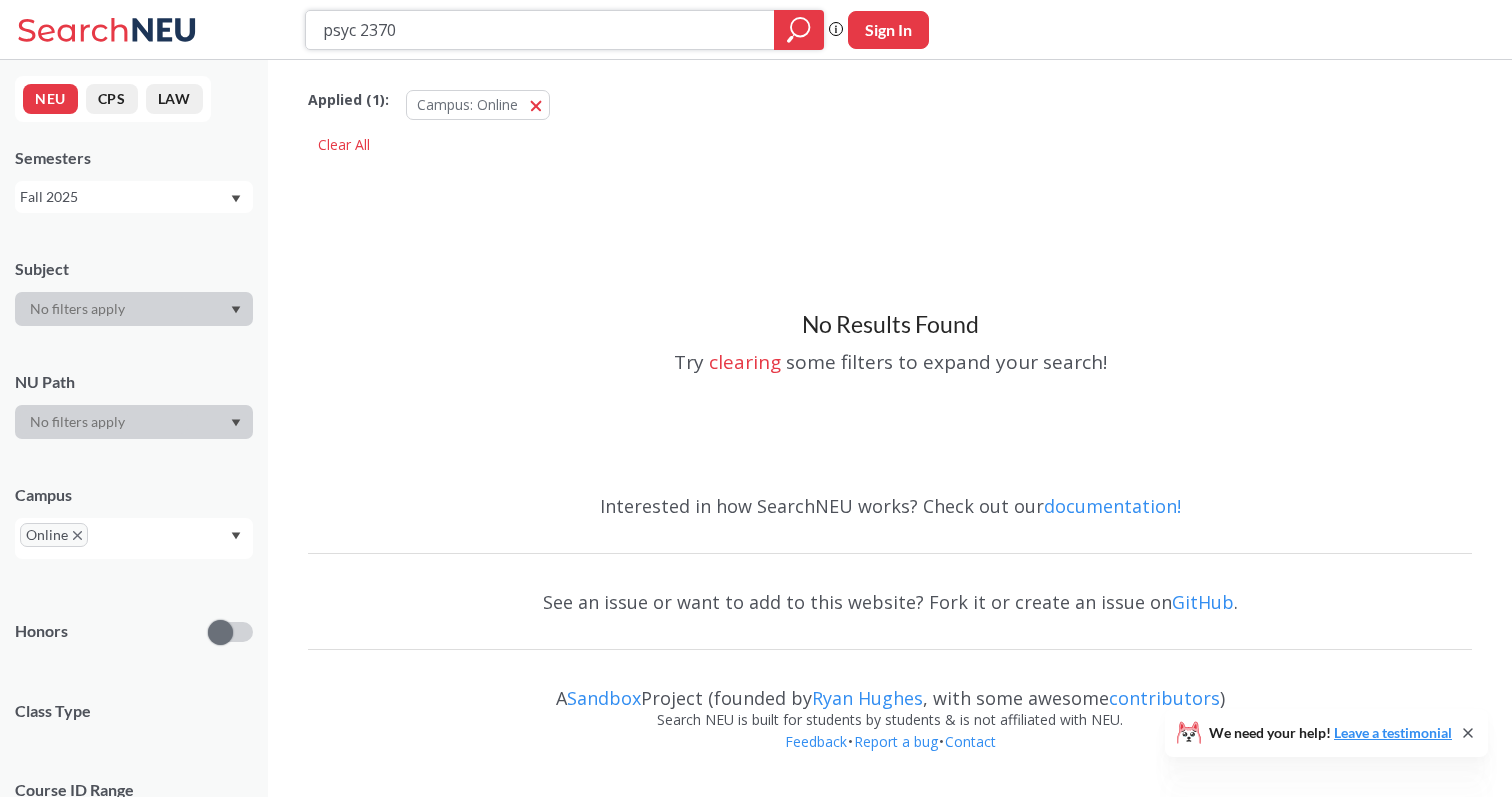 click on "psyc 2370" at bounding box center [540, 30] 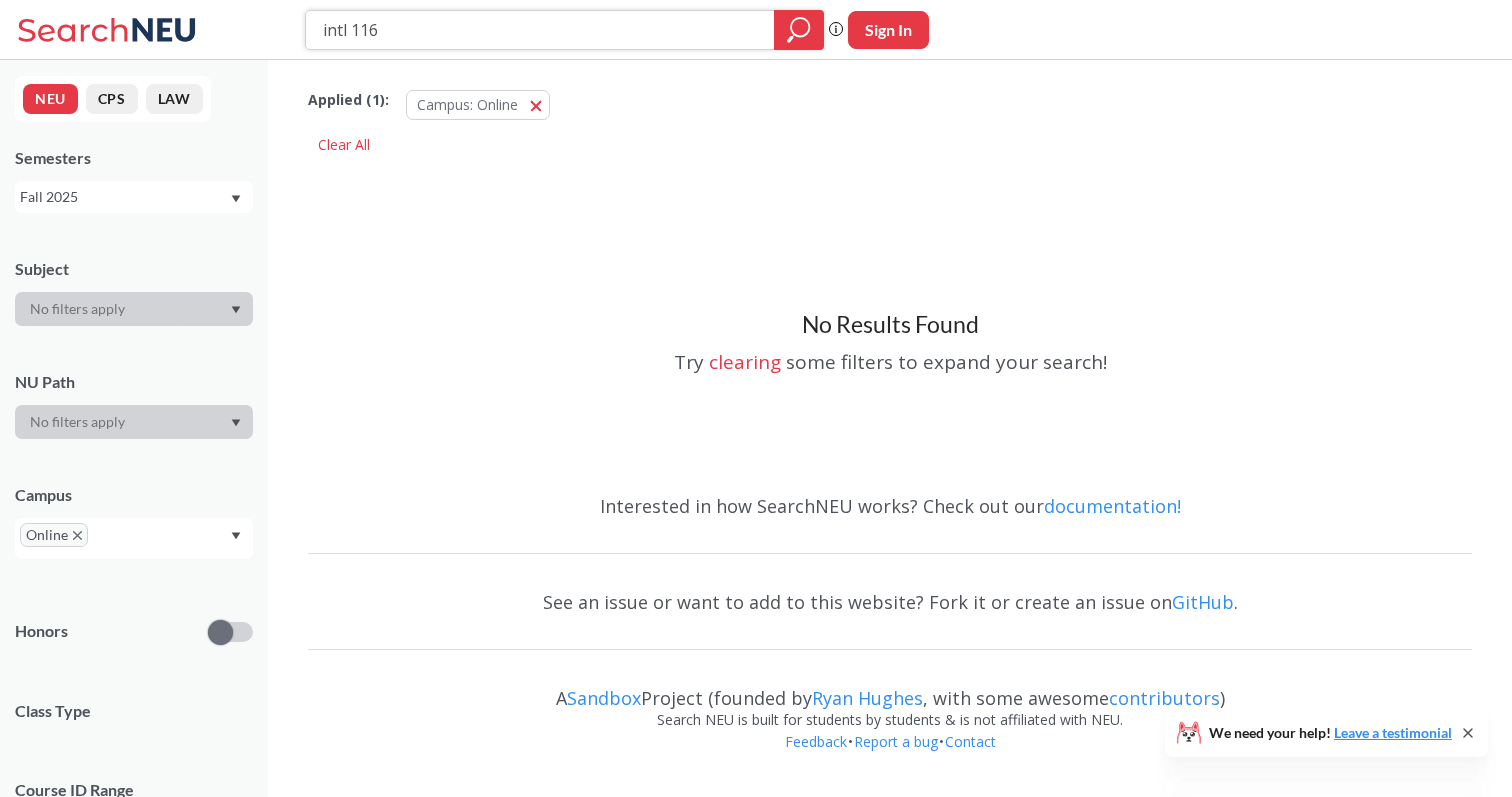 type on "intl 1160" 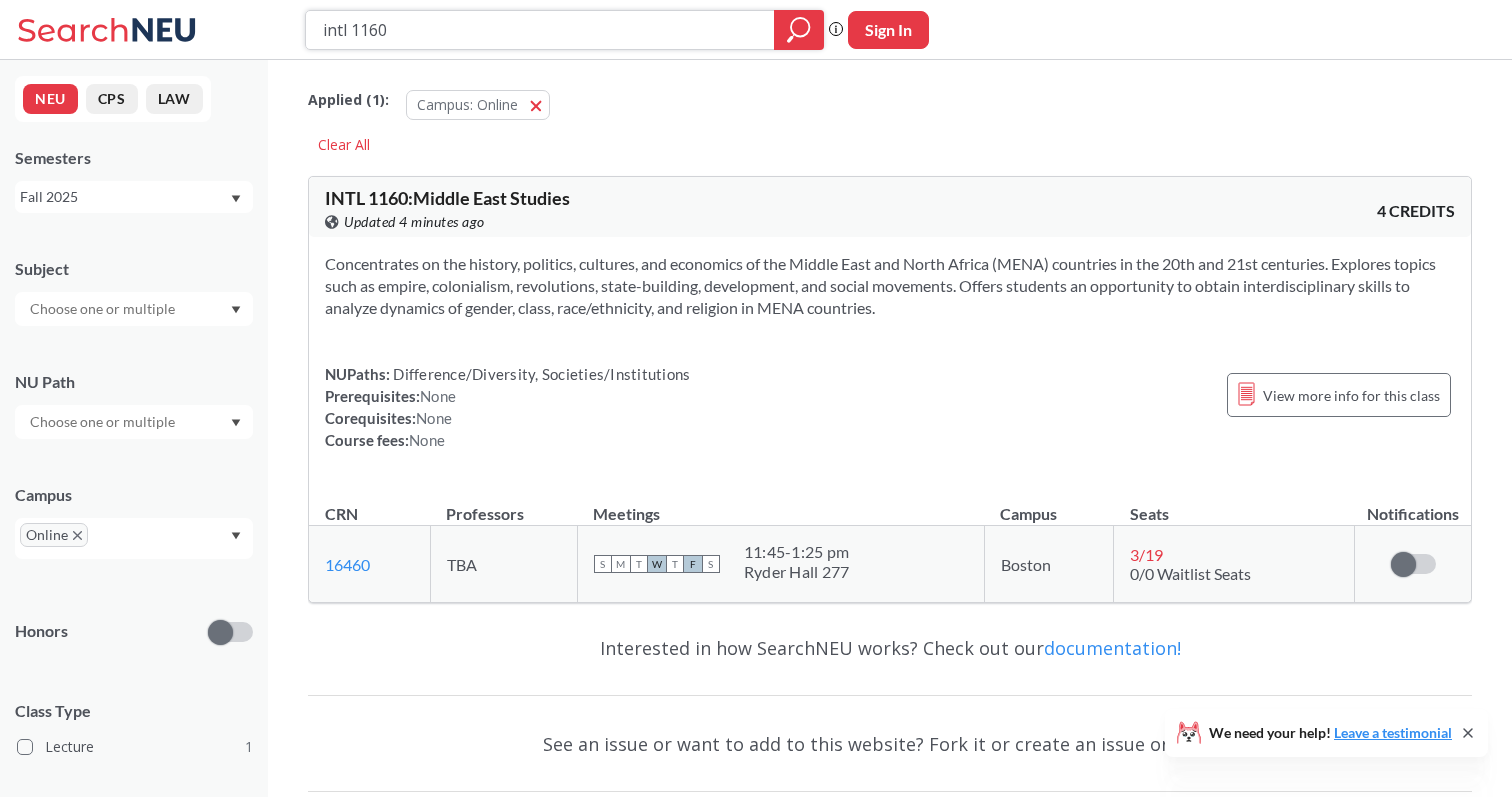 click on "intl 1160" at bounding box center [540, 30] 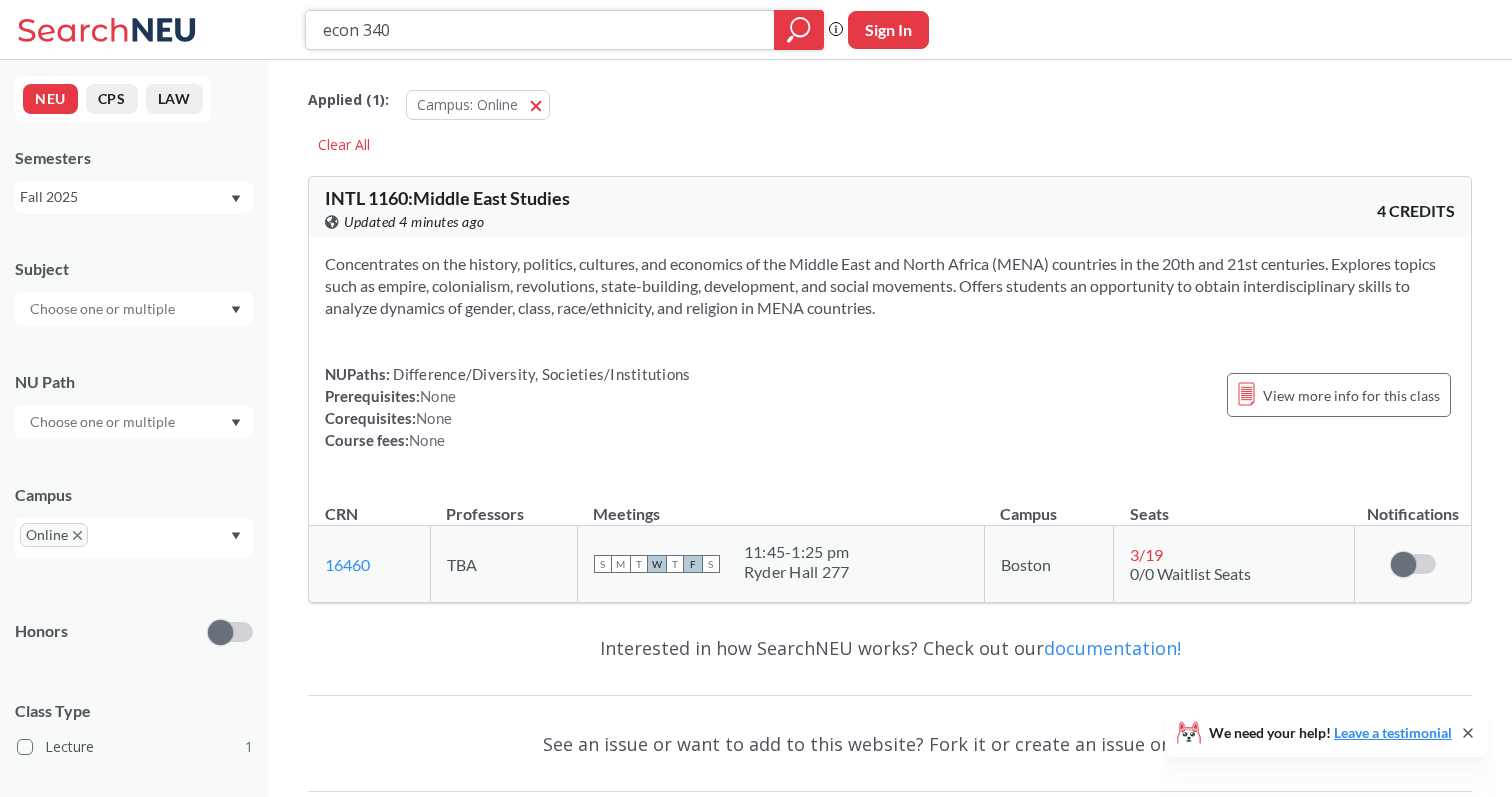 type on "econ 3404" 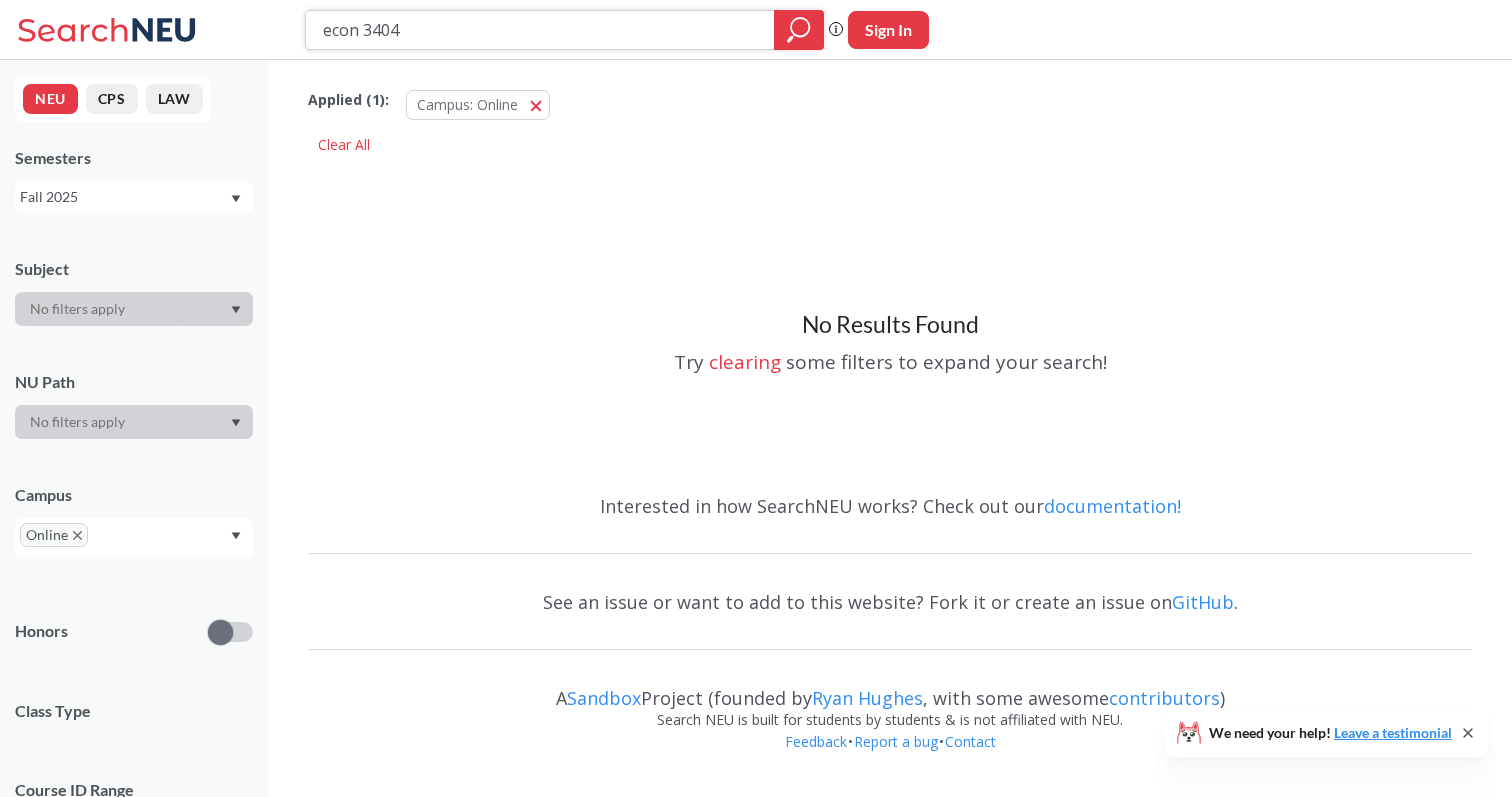 click on "econ 3404" at bounding box center [540, 30] 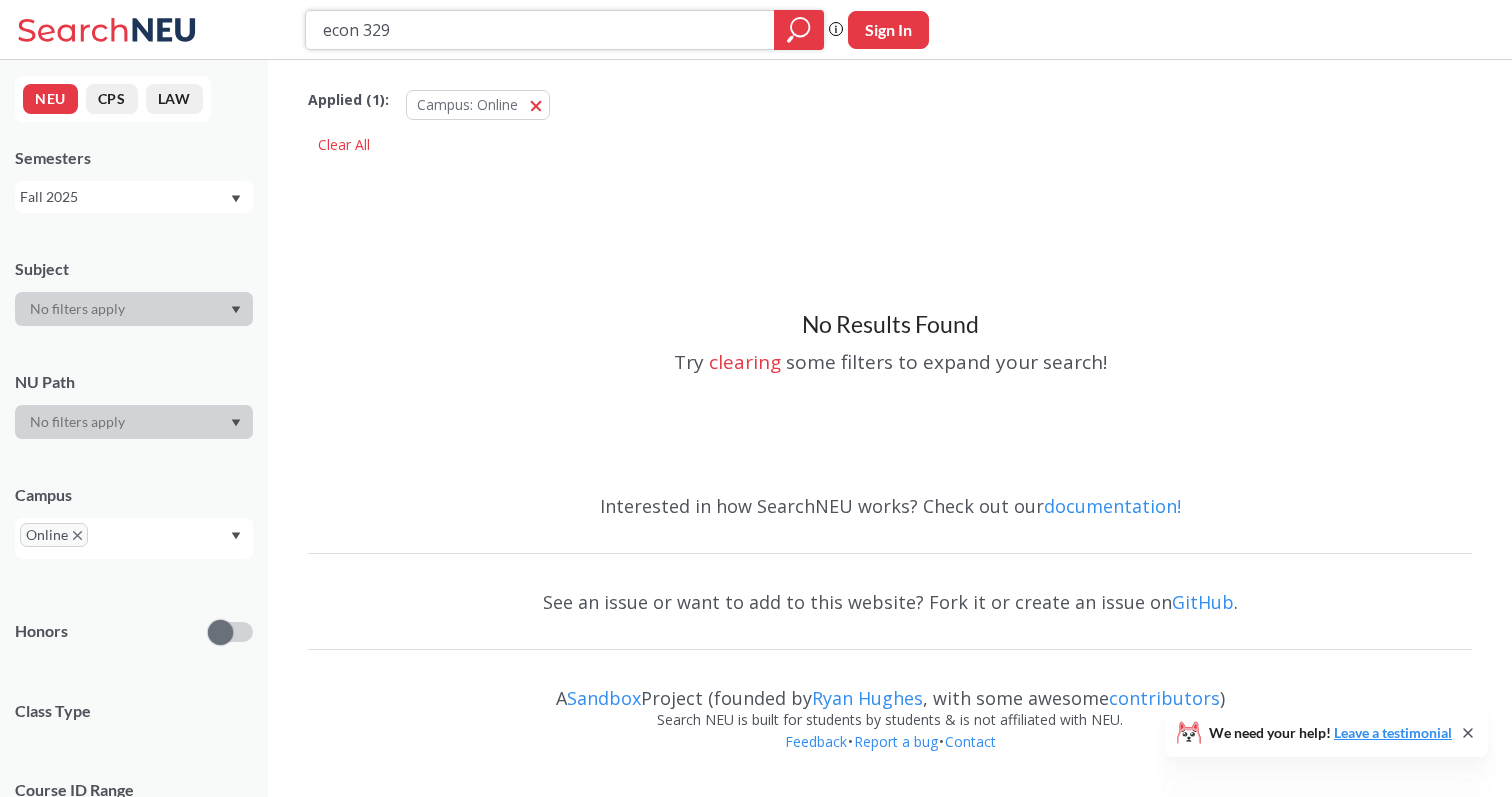 type on "econ 3290" 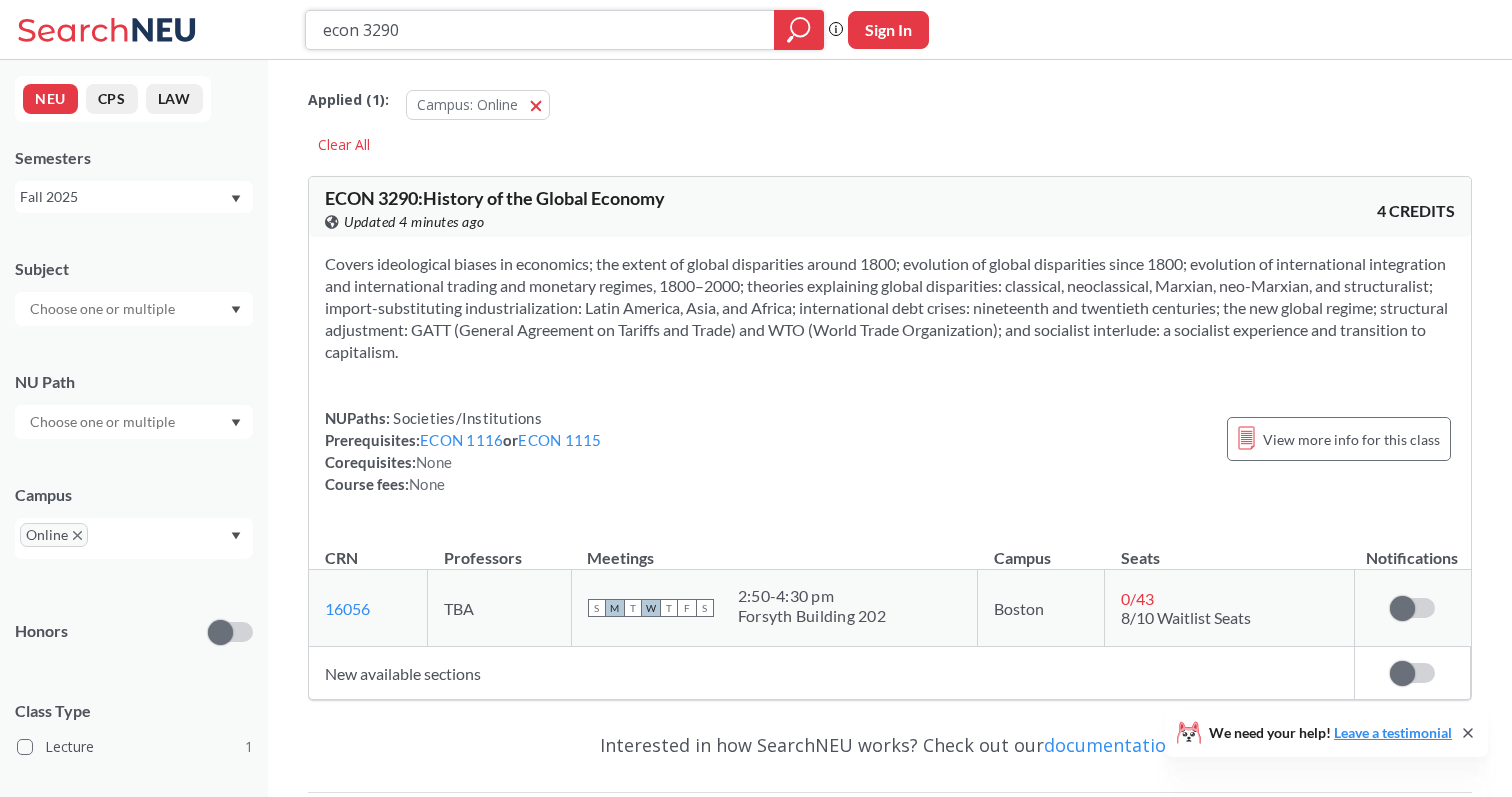 click on "econ 3290" at bounding box center [540, 30] 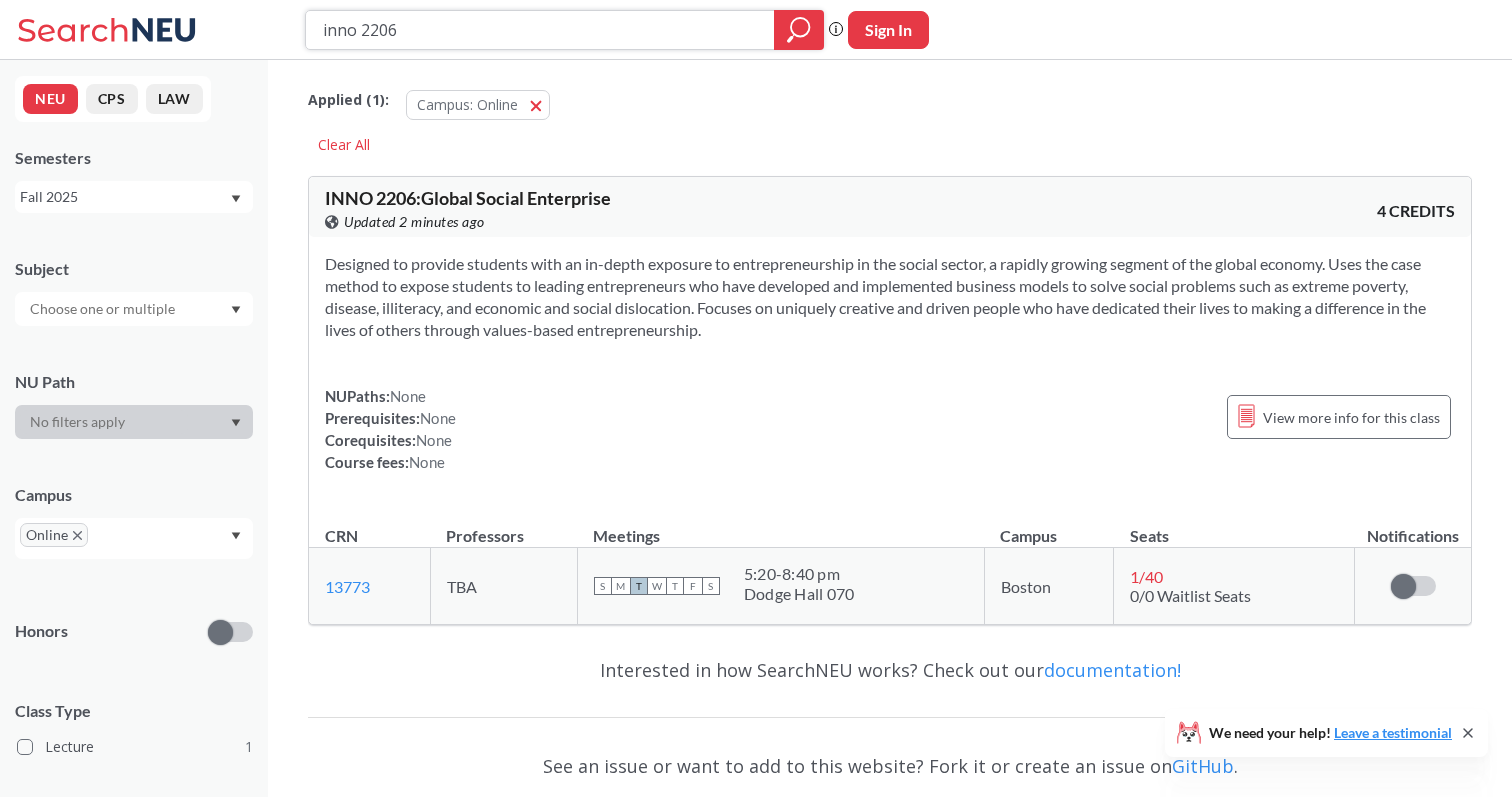 click on "inno 2206" at bounding box center (540, 30) 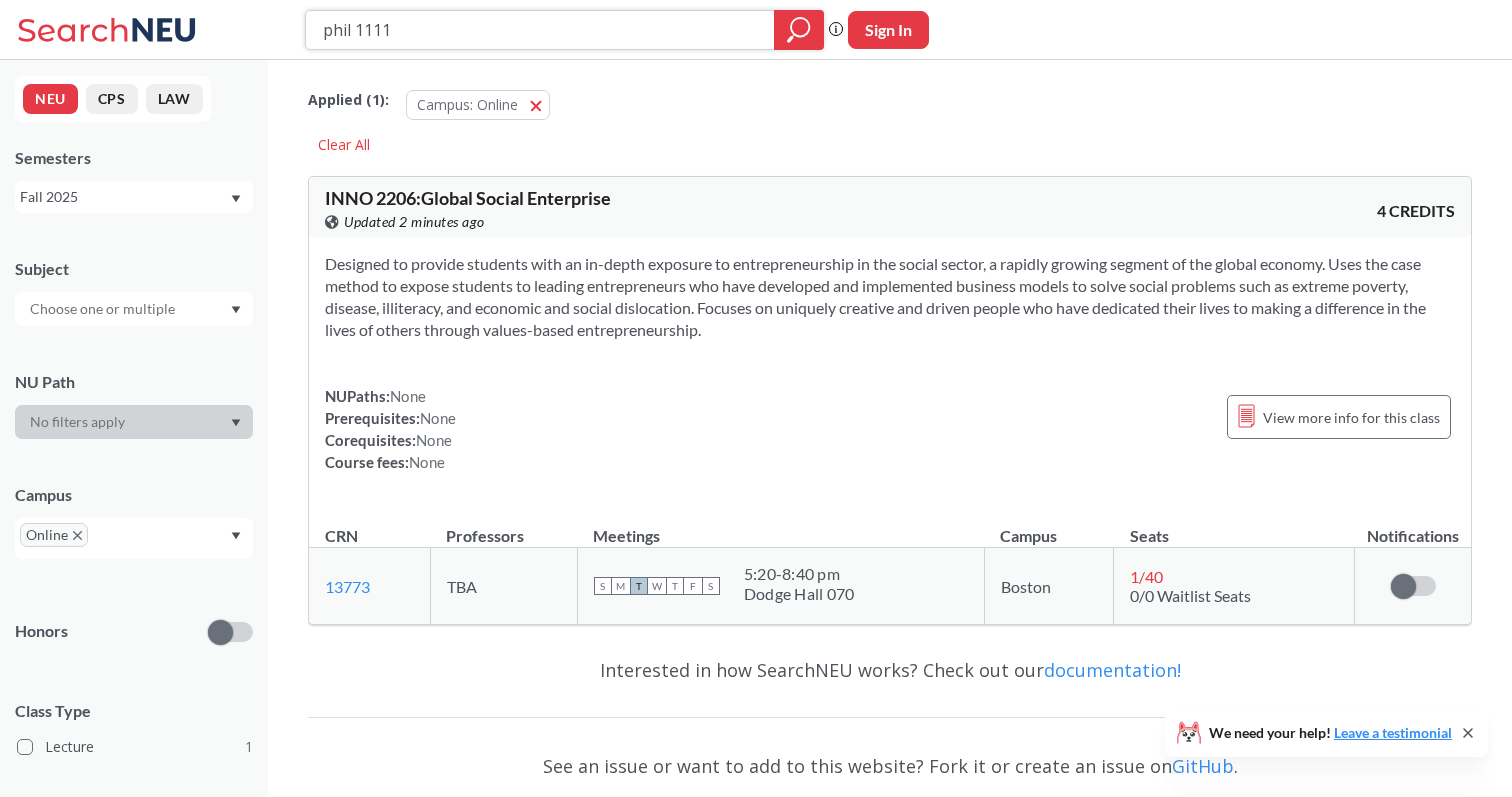 type on "phil 1111" 